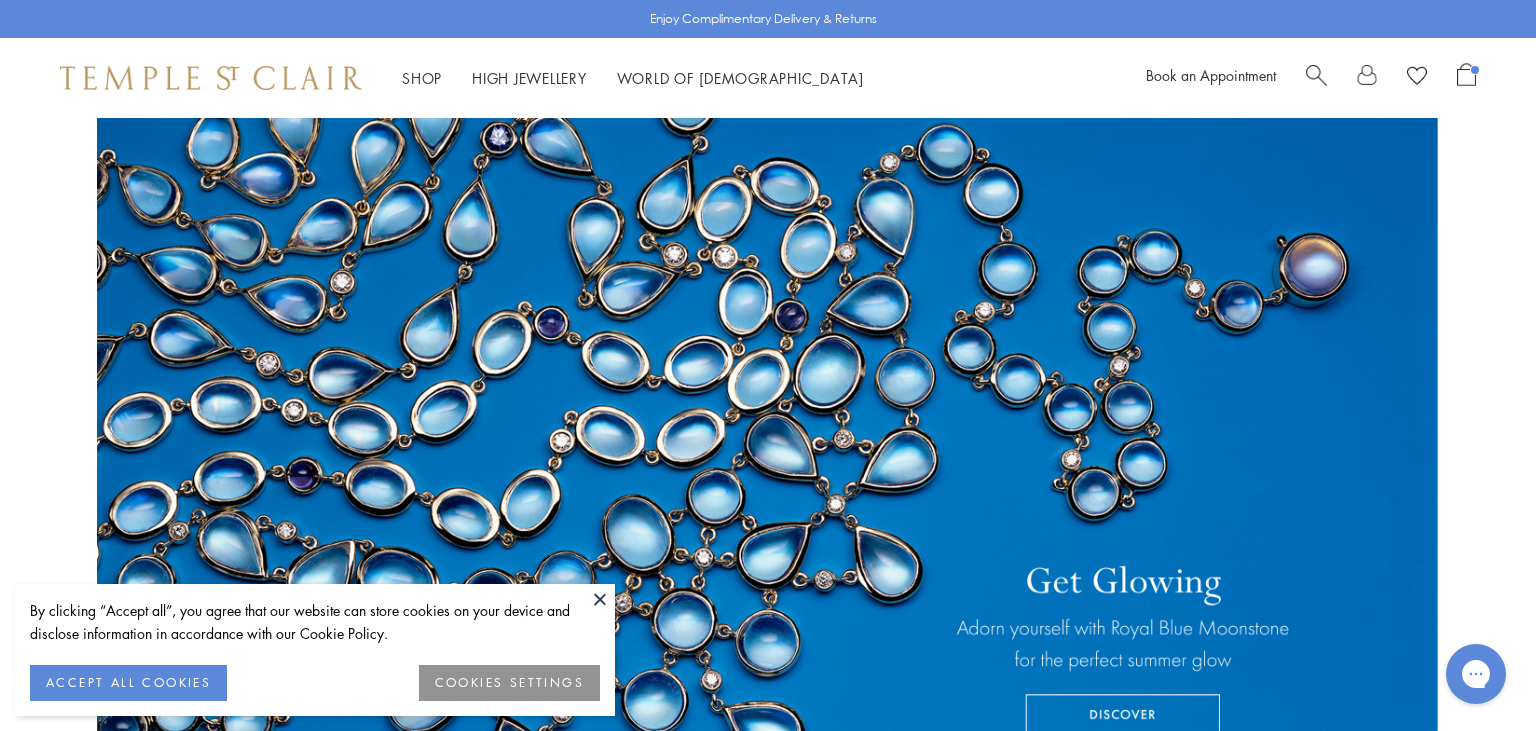 scroll, scrollTop: 0, scrollLeft: 0, axis: both 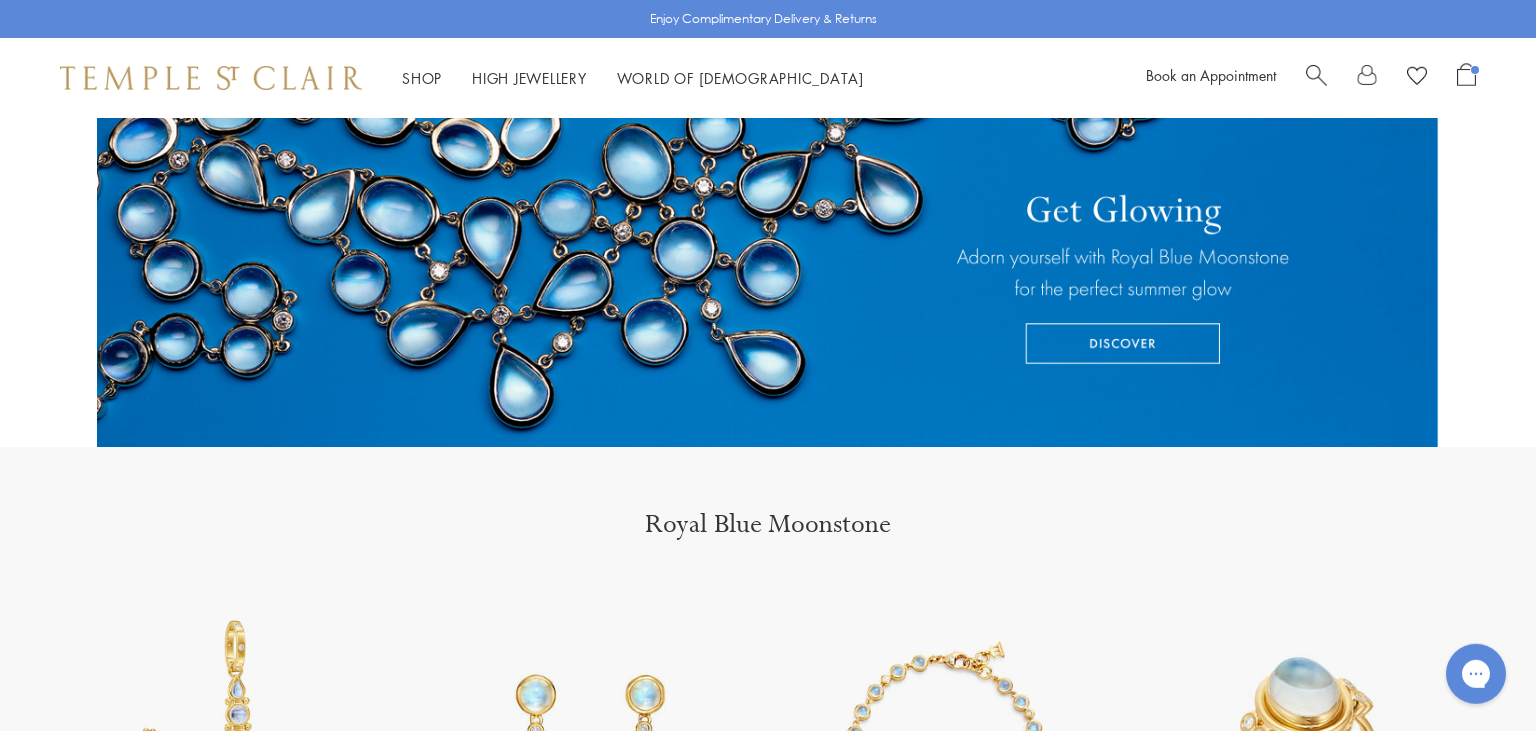 click at bounding box center (768, 97) 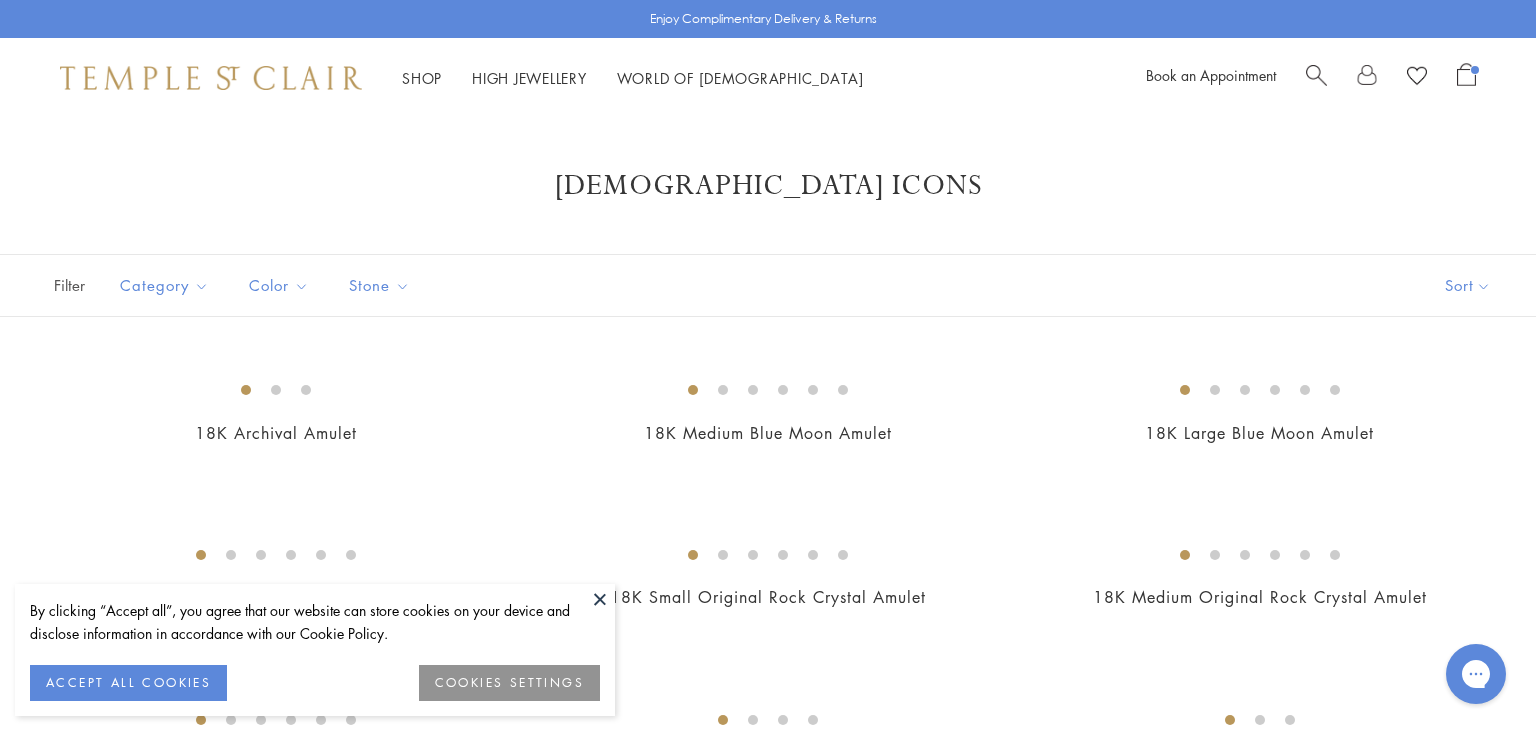 scroll, scrollTop: 0, scrollLeft: 0, axis: both 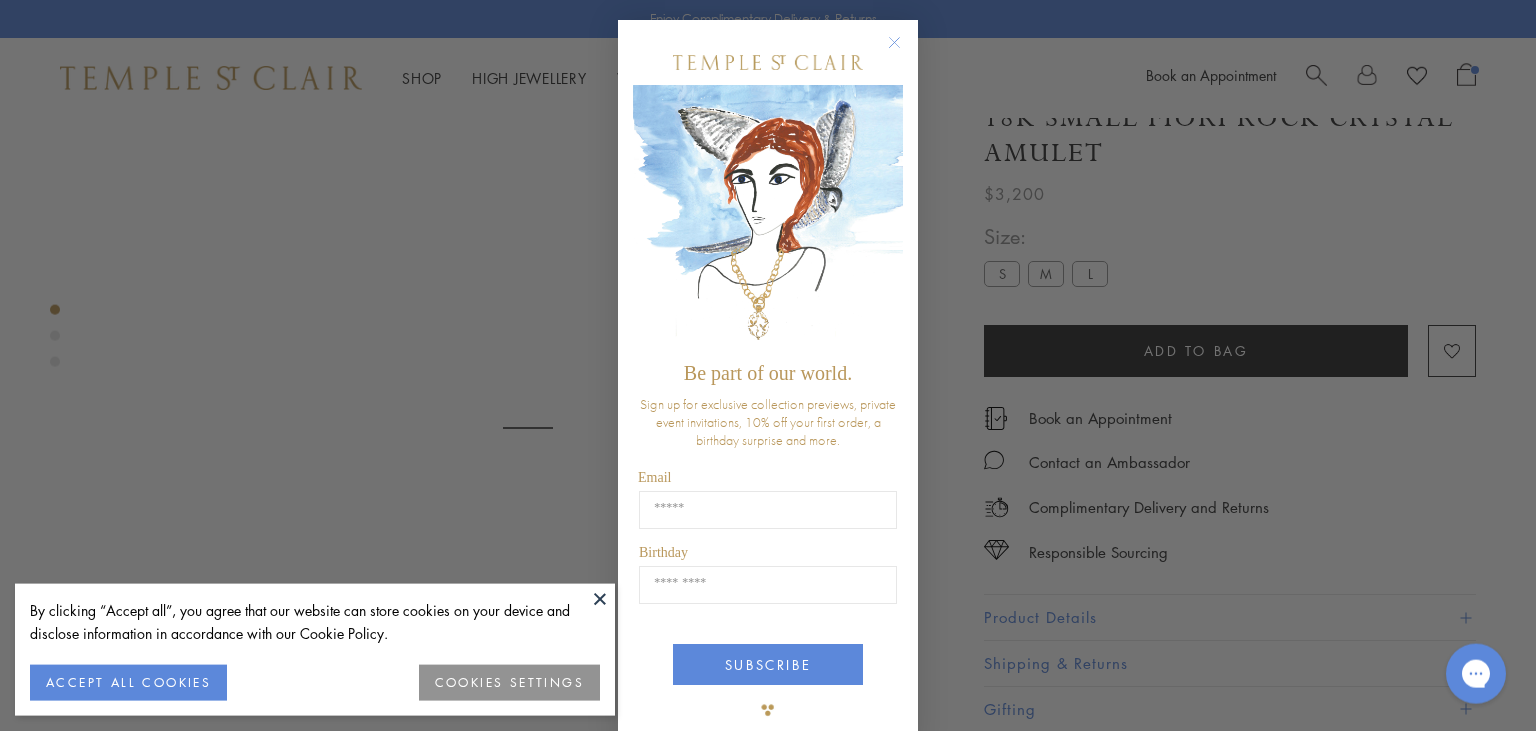 click 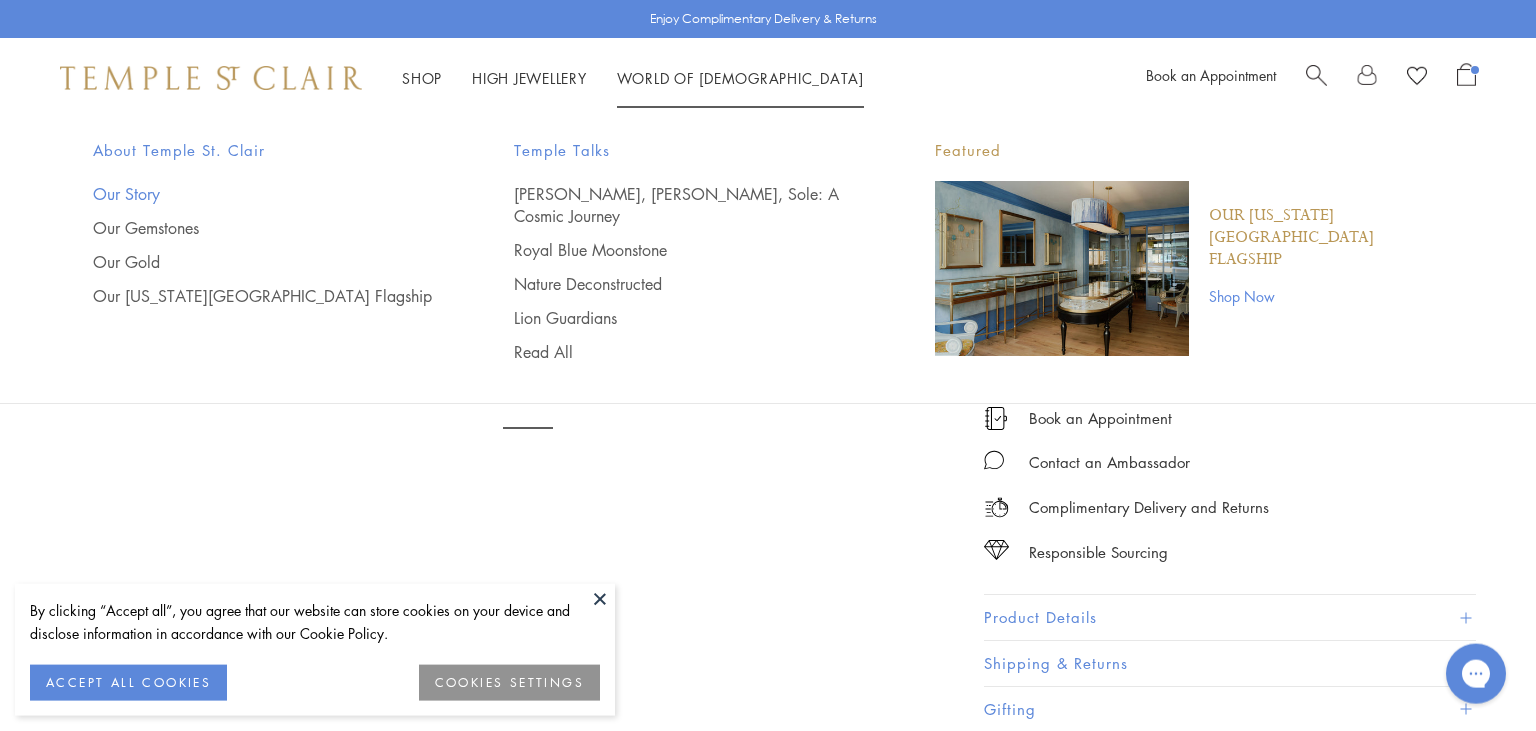 click on "Our Story" at bounding box center (263, 194) 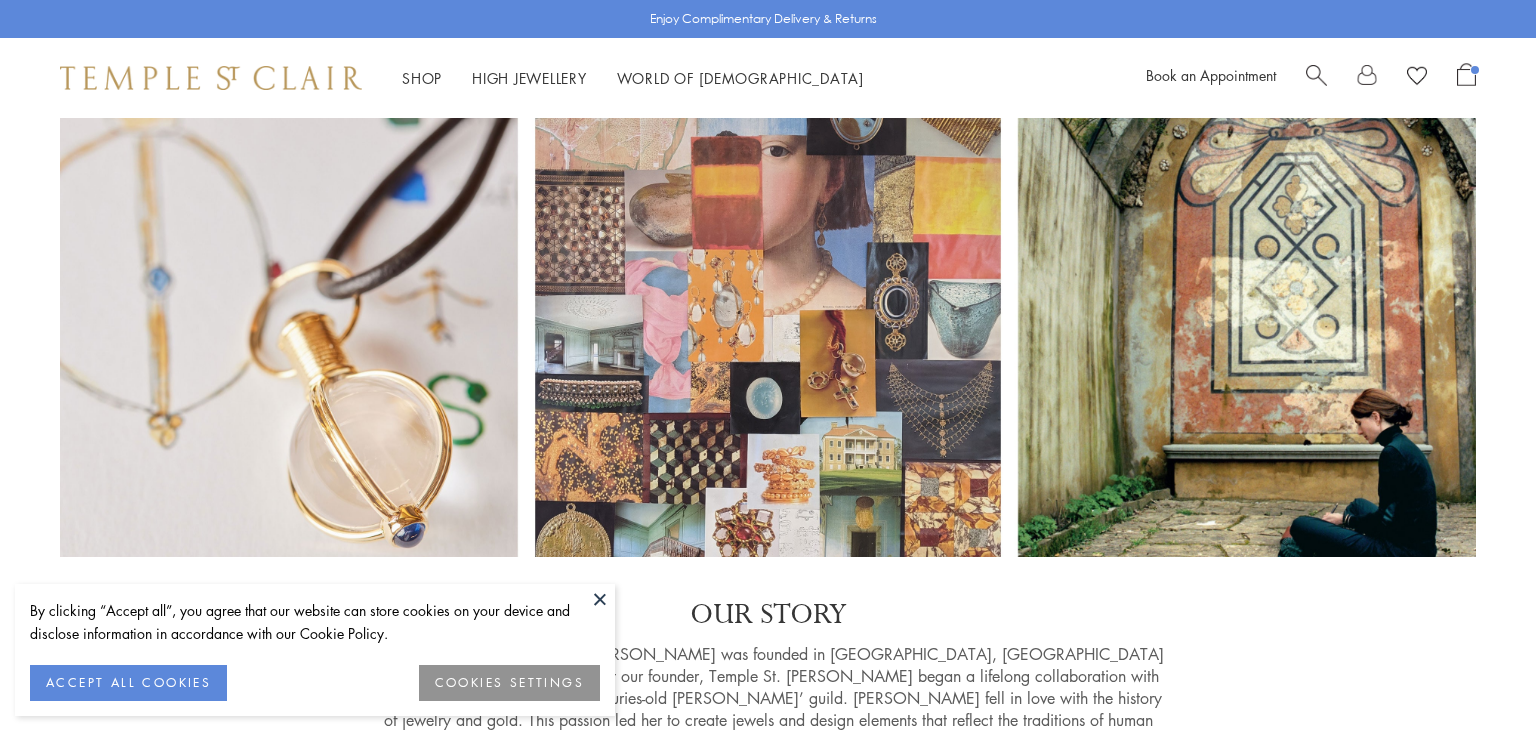 scroll, scrollTop: 0, scrollLeft: 0, axis: both 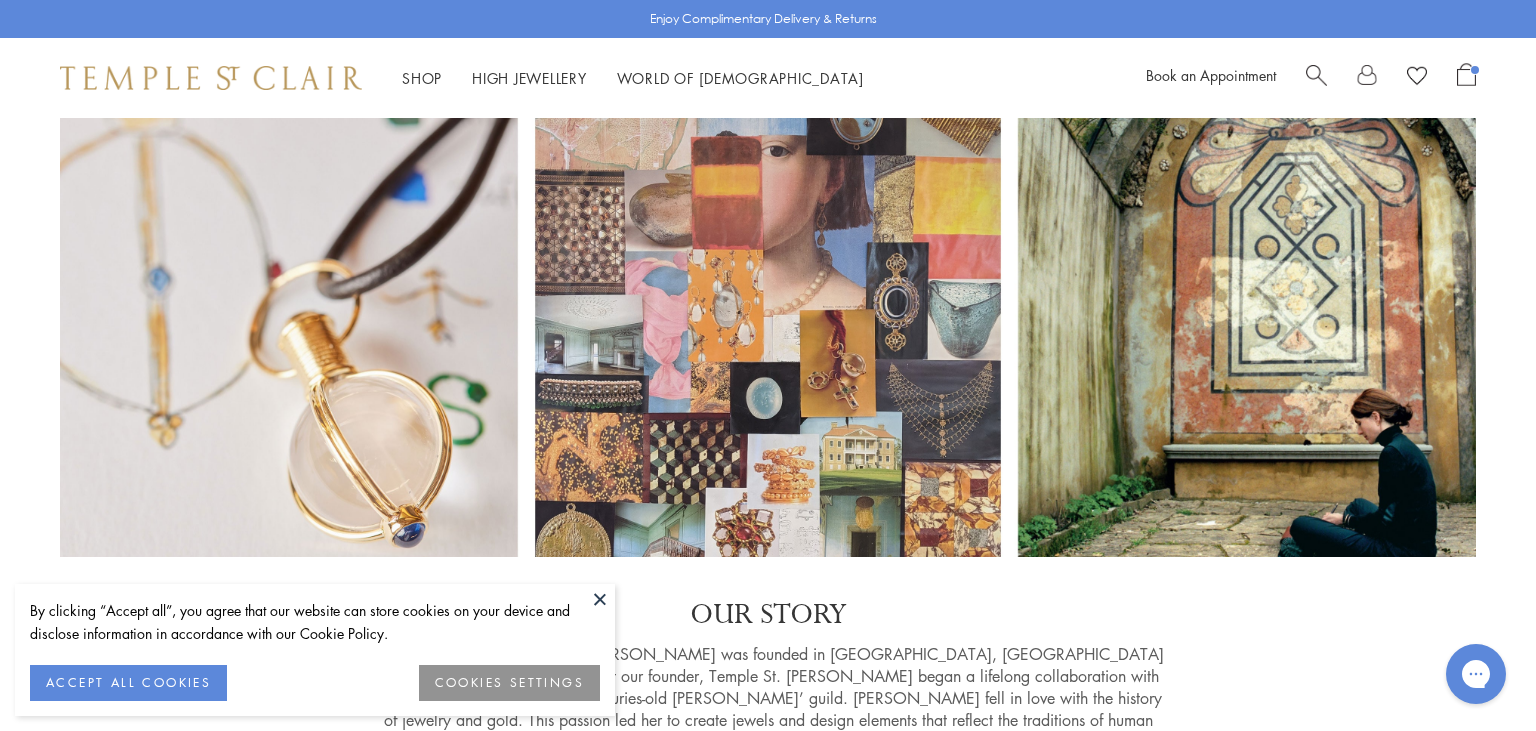 click at bounding box center [600, 599] 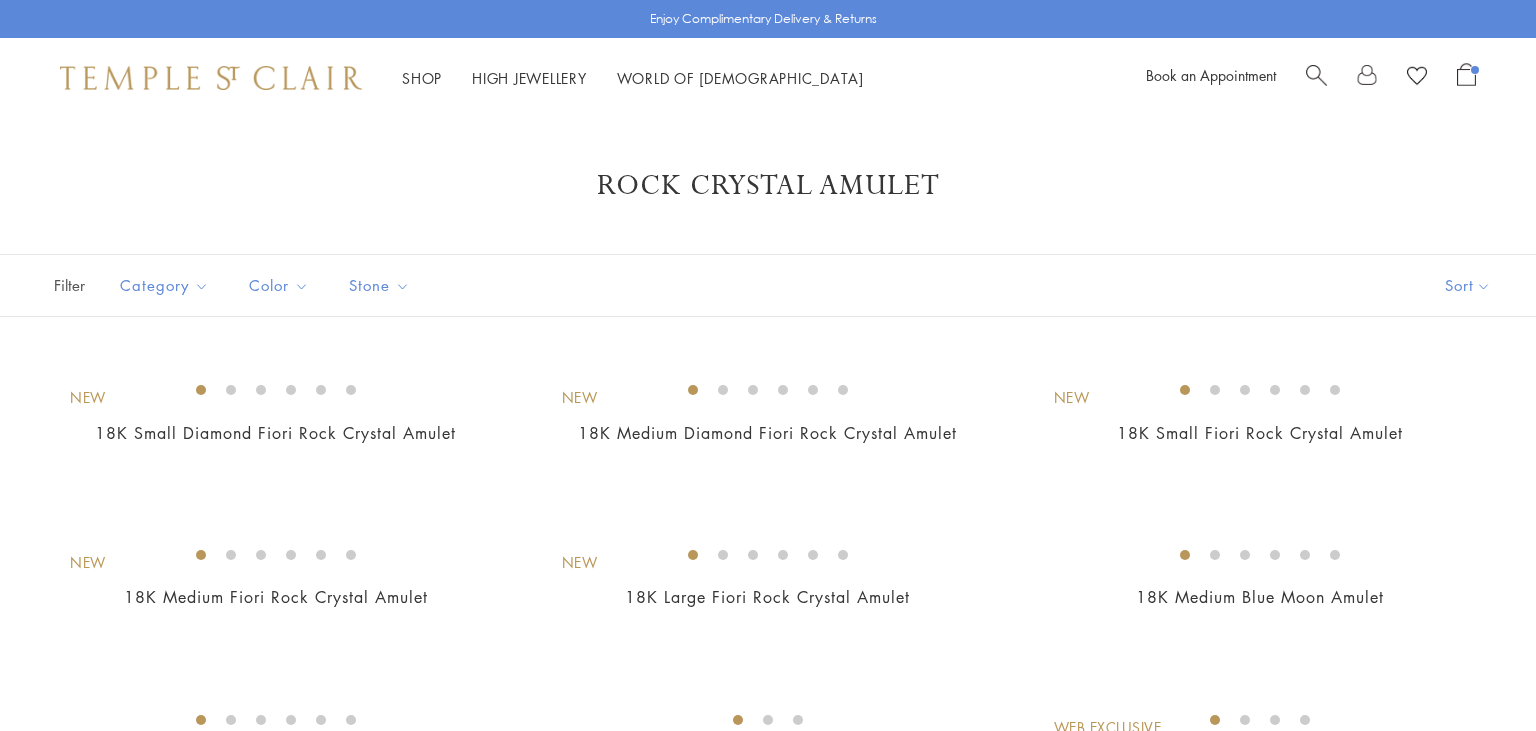 click on "Shop Shop
Categories Amulets   Pendants & Charms   Lockets   Chains & Leather Cords   Earrings   Rings   Bracelets & Bangles   Necklaces   Books & Notebooks   View All   Collections Rock Crystal Amulet   Angels   Color Theory   Celestial   Tree of Life   Royal Blue Moonstone   Zodiac   Featured Travel Jewels   New Arrivals   S25 Fiori Collection   Our Exclusive Jewels   Jewels to Personalize   Limited Edition Jewels   Sassini Rings   Temple Classics   Temple St. Clair x Big Life Foundation    Curated for you
[DEMOGRAPHIC_DATA] Convertible Charm Bracelet Shop Now" at bounding box center (768, 78) 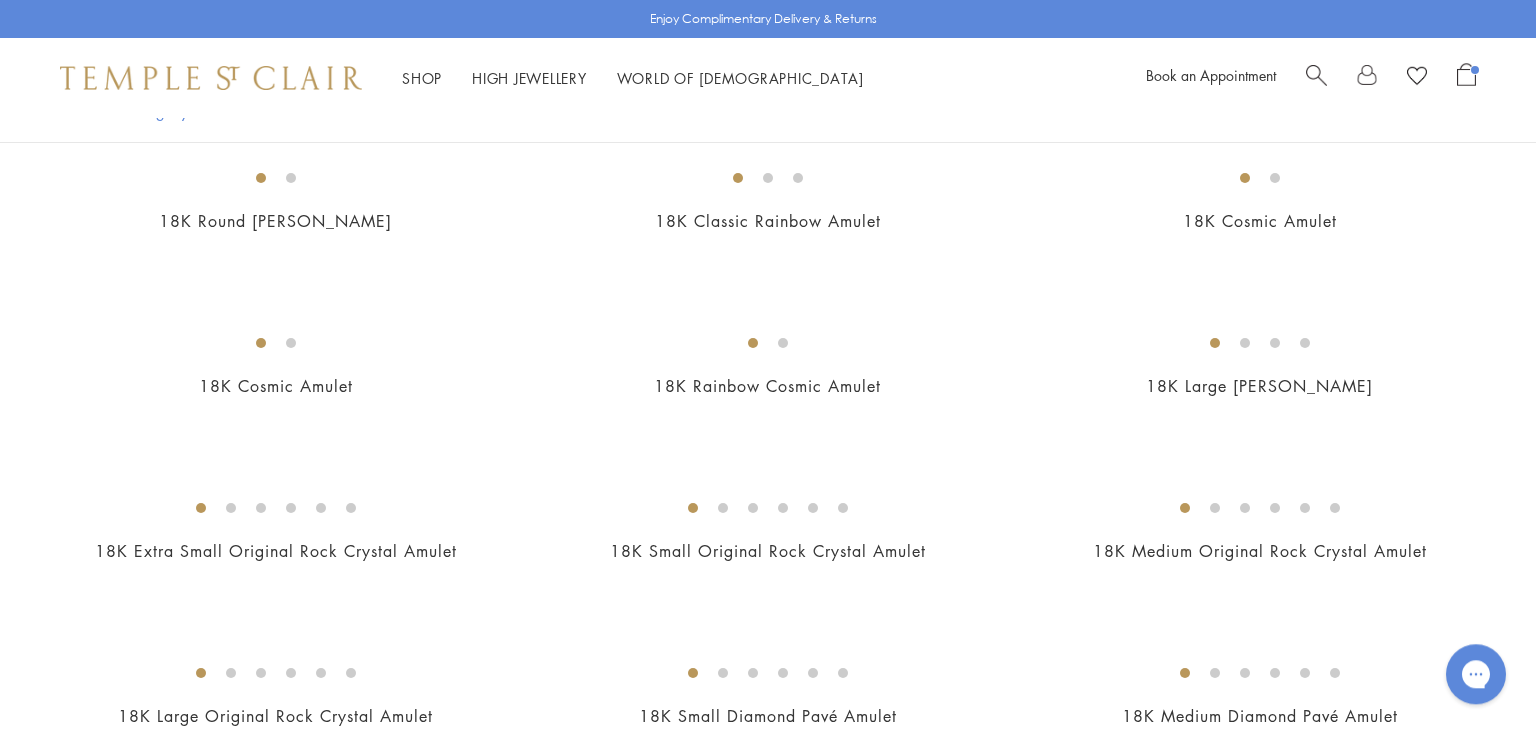 scroll, scrollTop: 0, scrollLeft: 0, axis: both 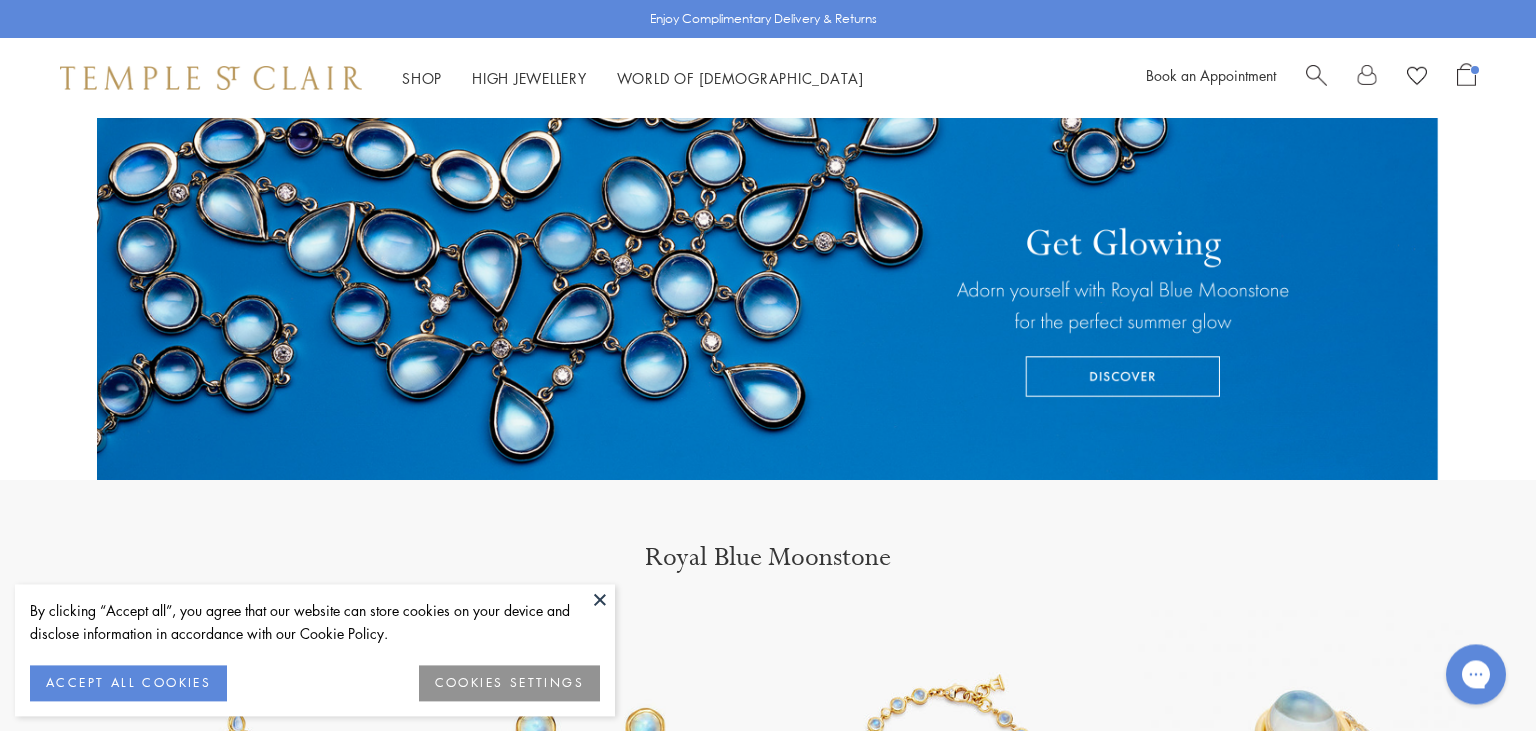 click at bounding box center (600, 599) 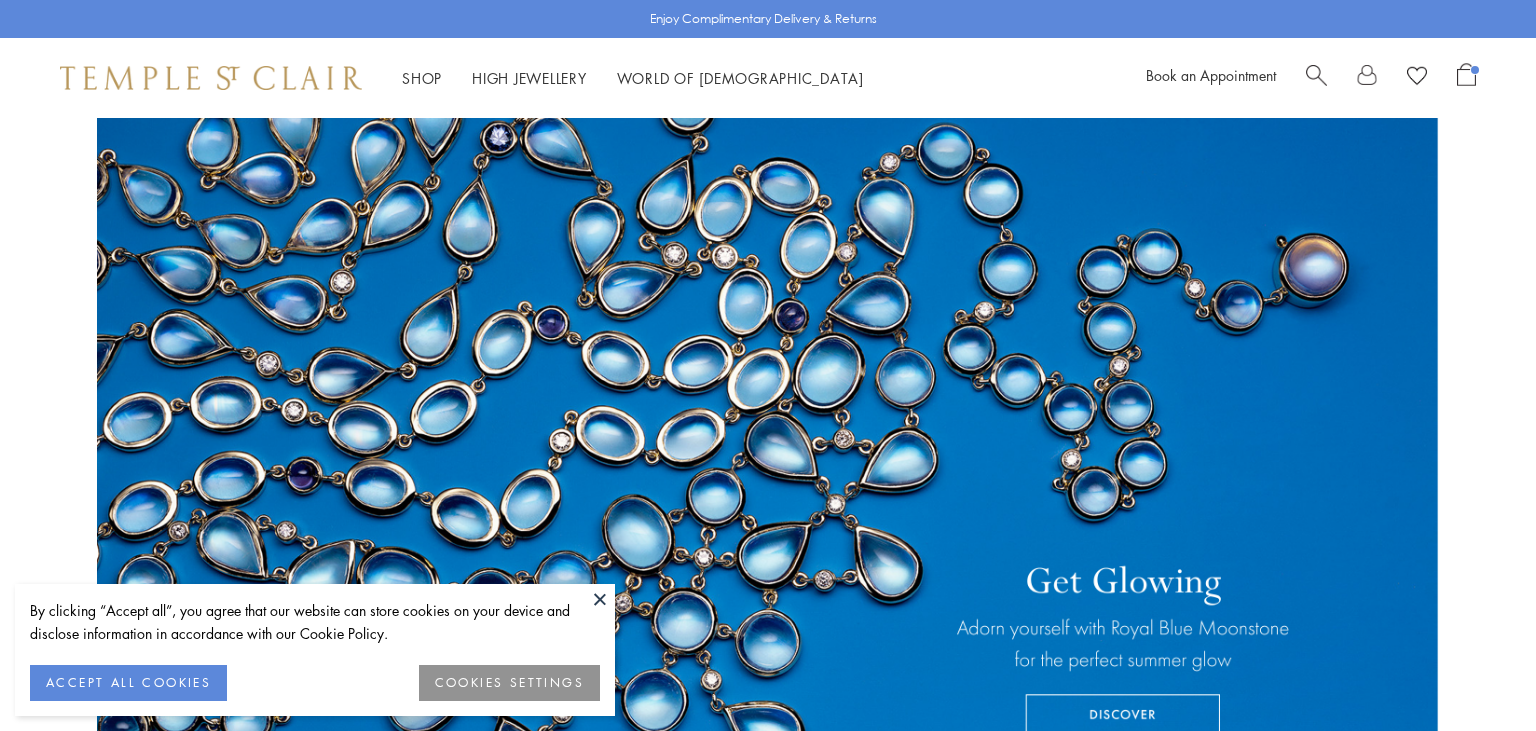 scroll, scrollTop: 0, scrollLeft: 0, axis: both 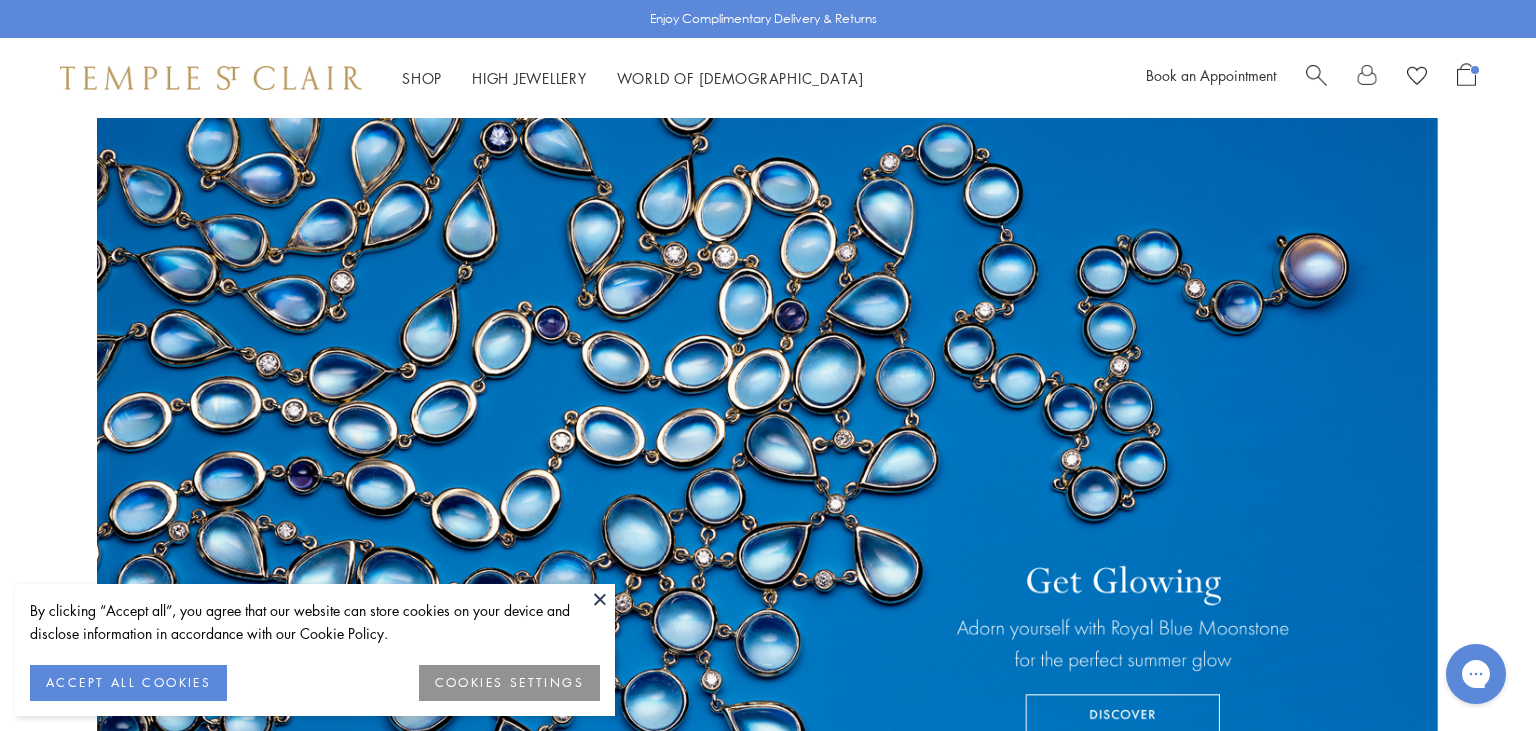 click at bounding box center [600, 599] 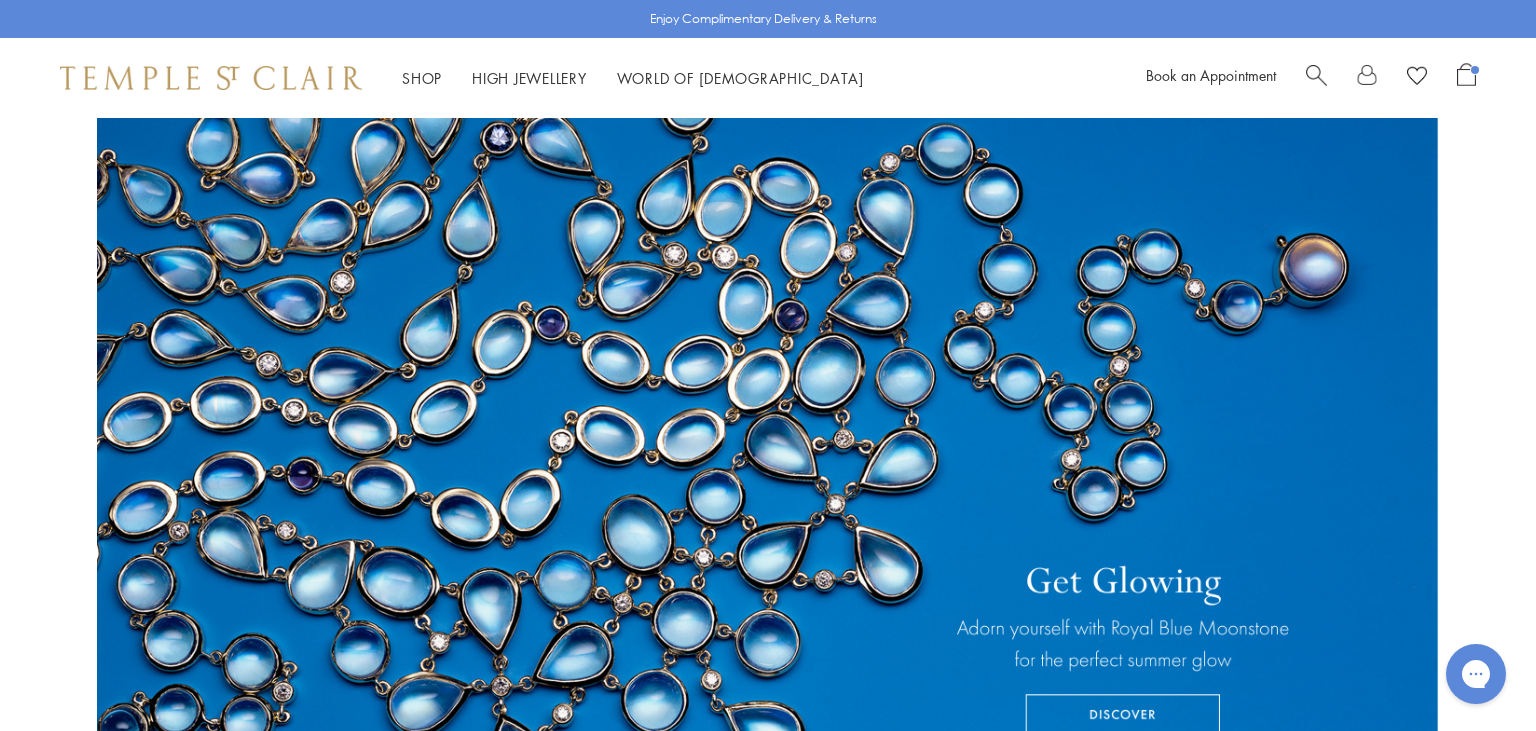 click at bounding box center [768, 468] 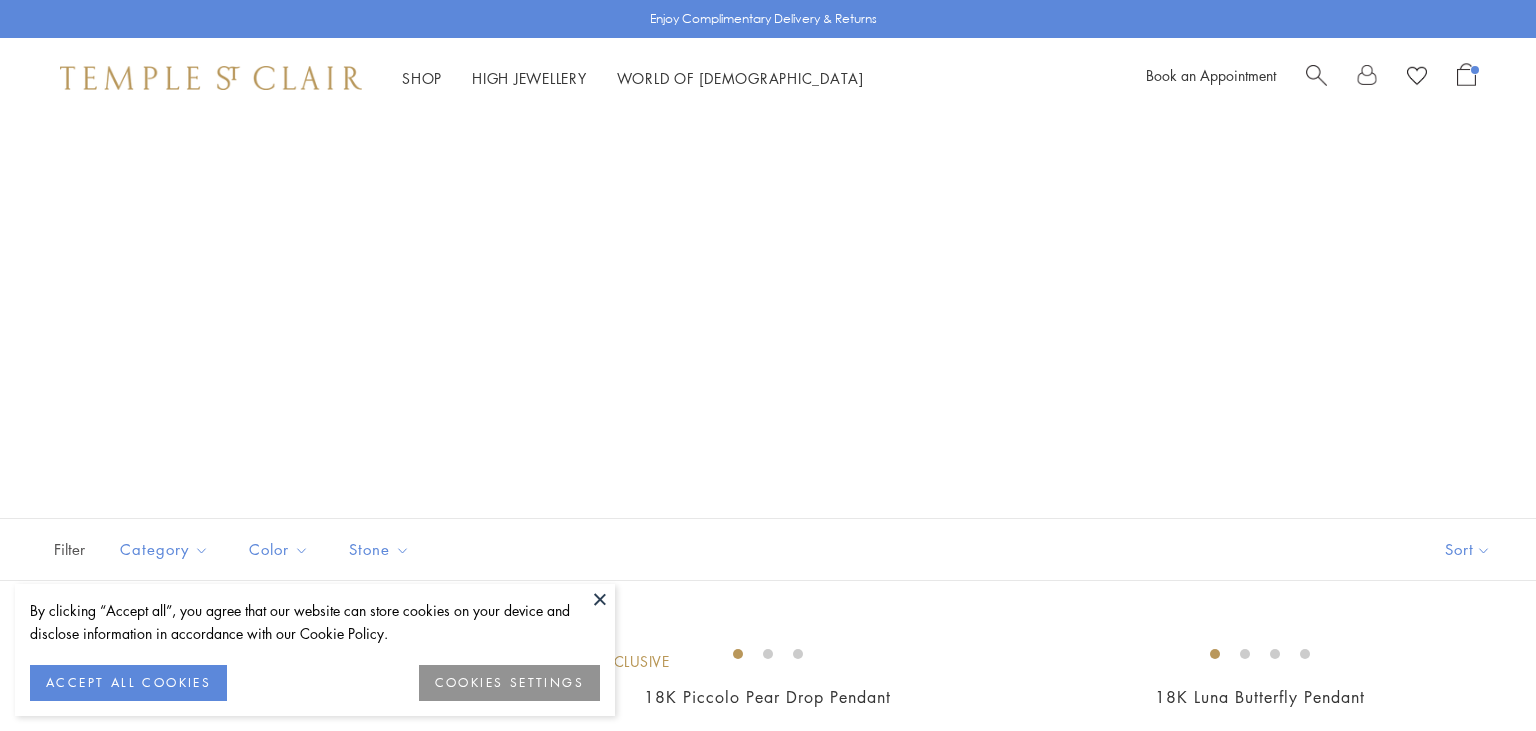 scroll, scrollTop: 0, scrollLeft: 0, axis: both 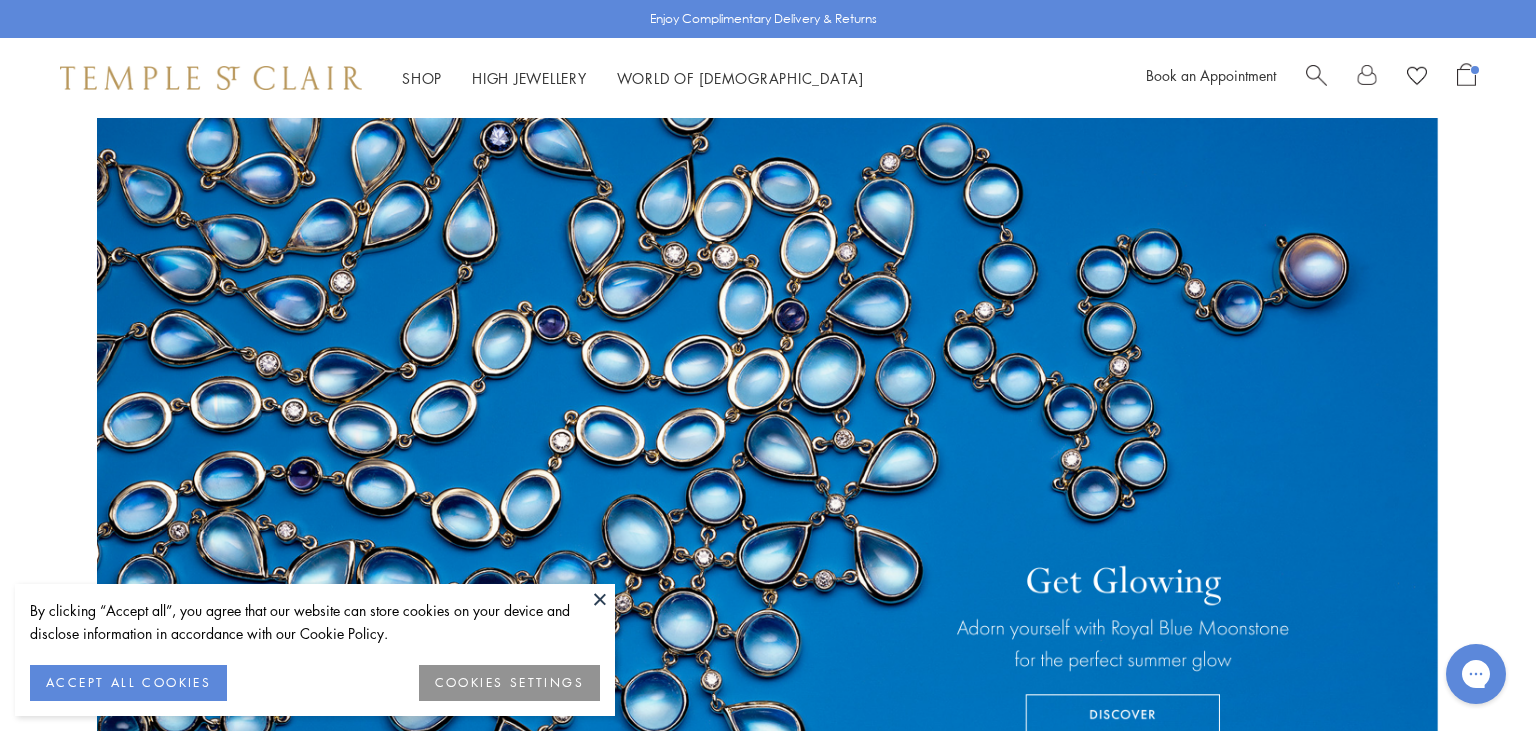 click at bounding box center (600, 599) 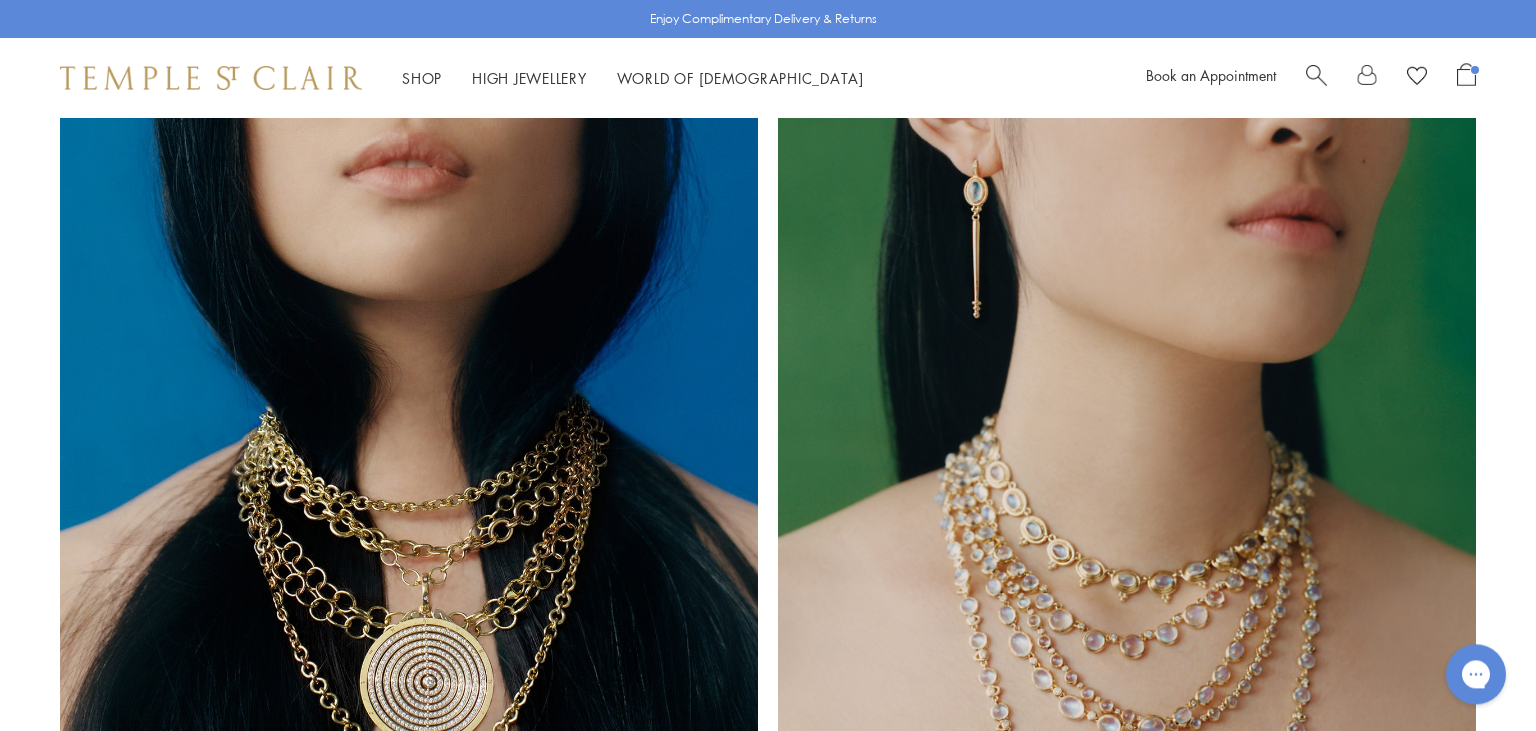 scroll, scrollTop: 1839, scrollLeft: 0, axis: vertical 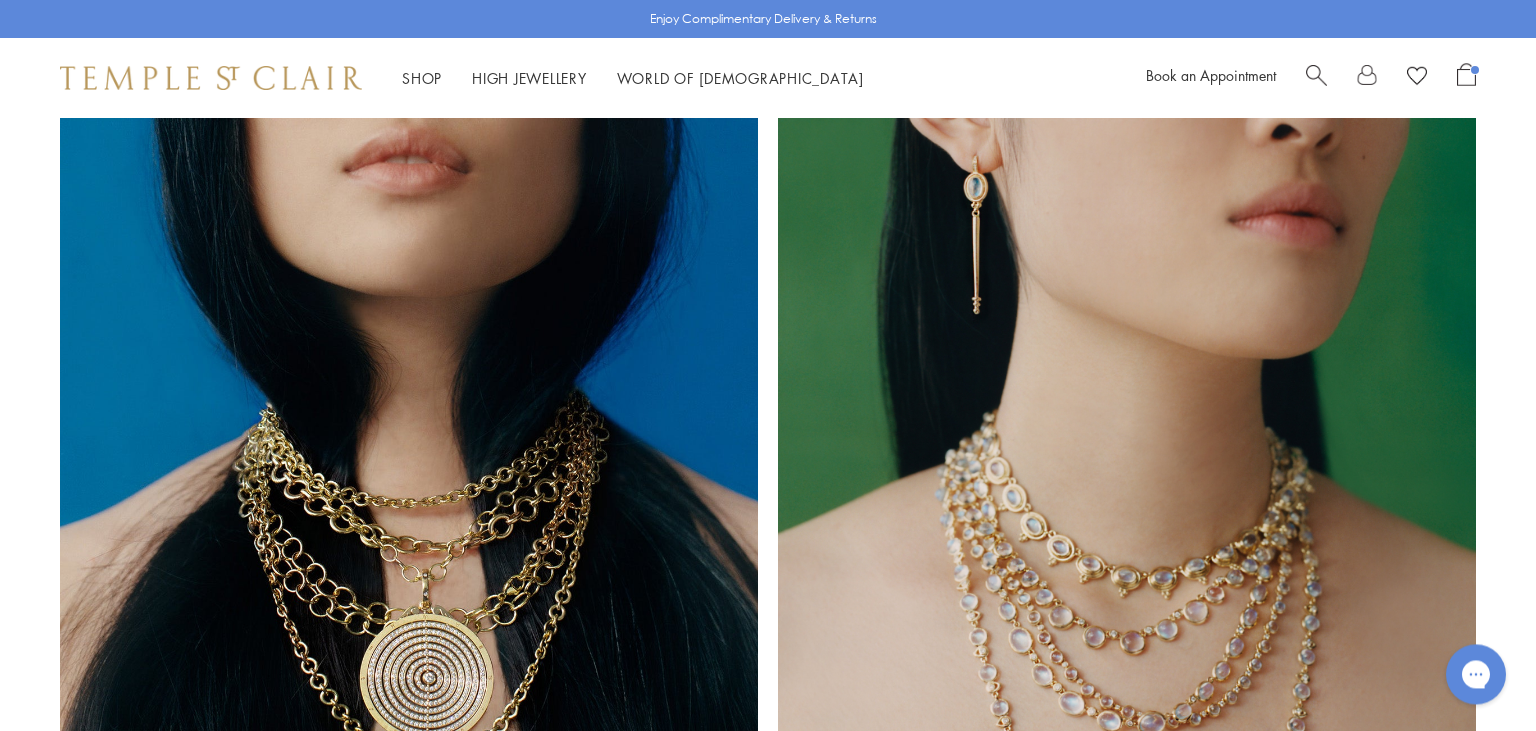 click at bounding box center (409, 231) 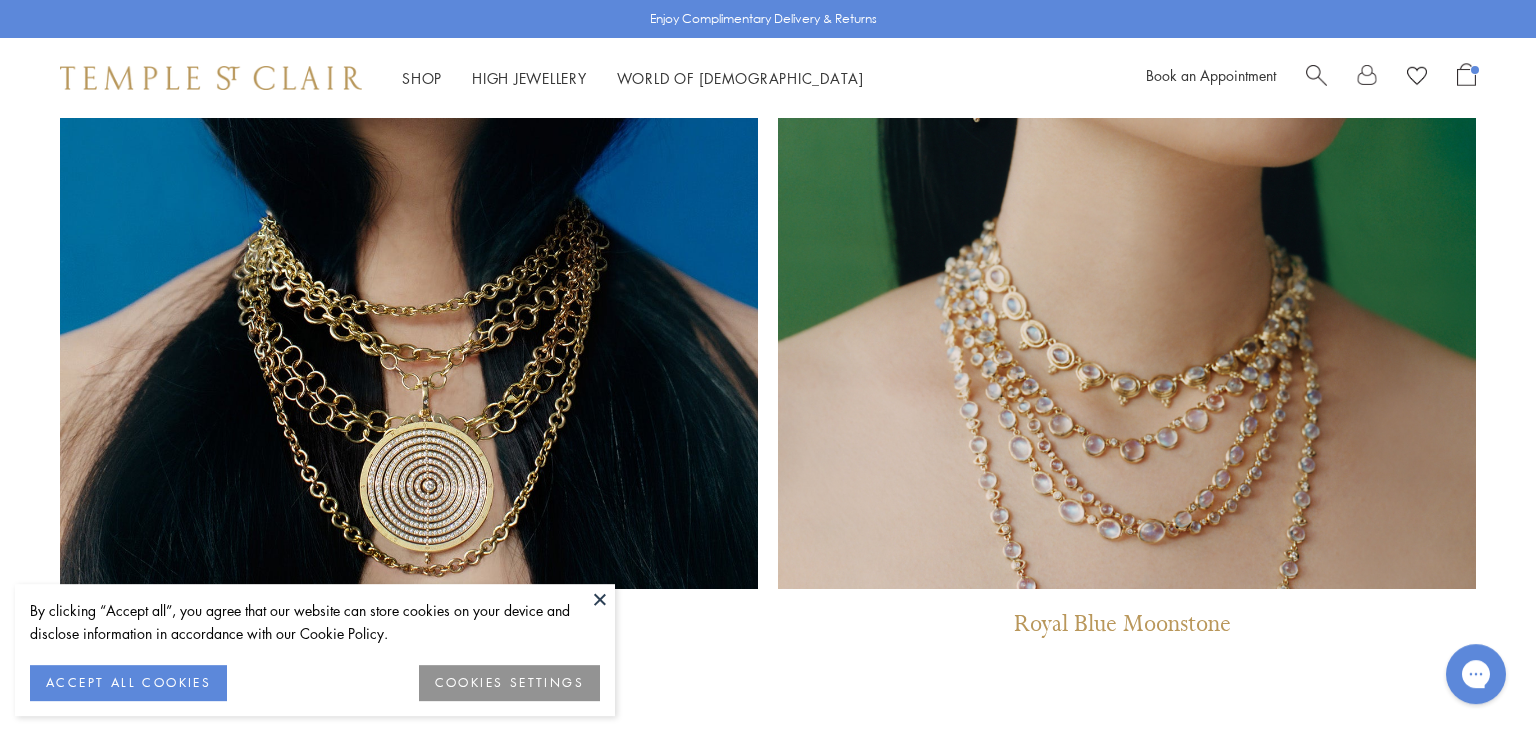 scroll, scrollTop: 2036, scrollLeft: 0, axis: vertical 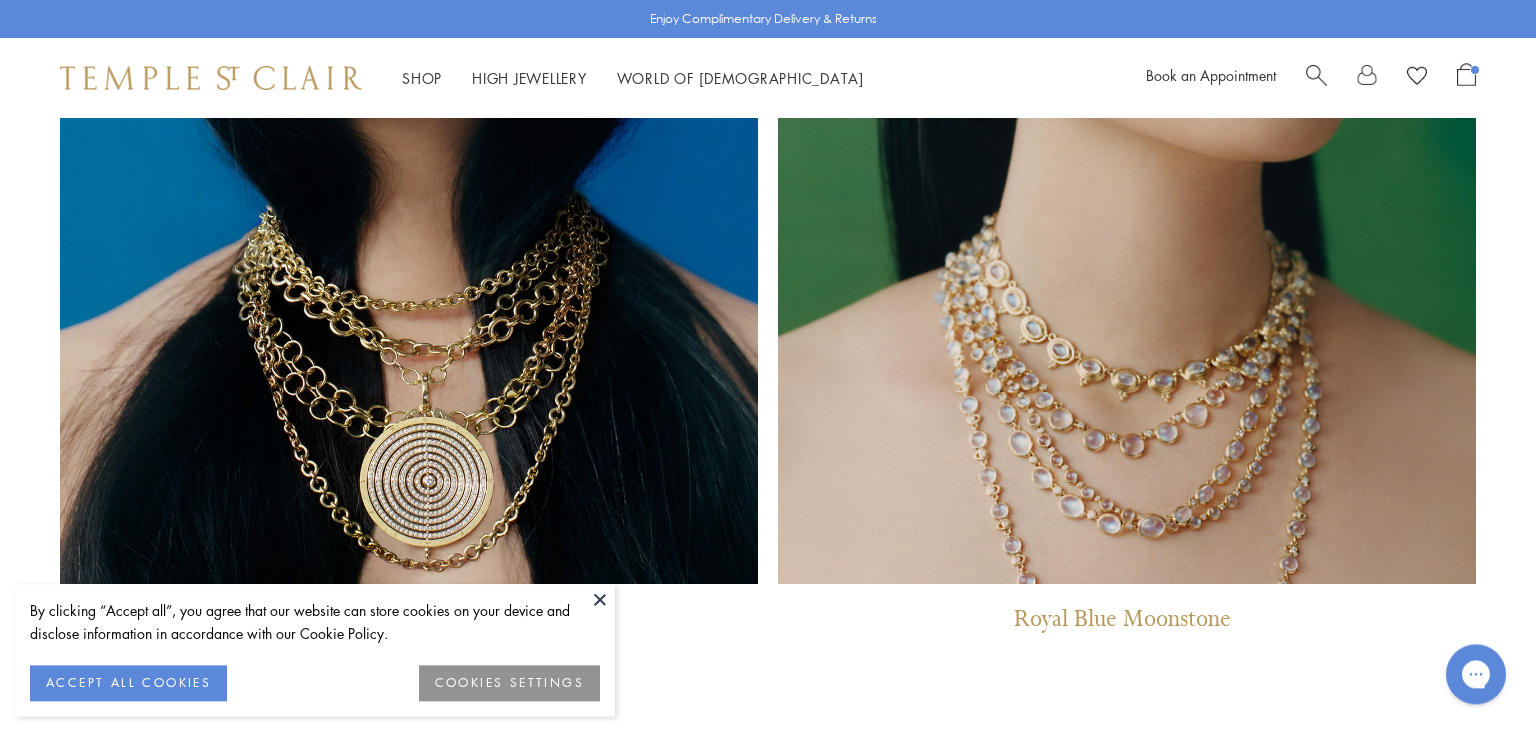 click at bounding box center (1127, 34) 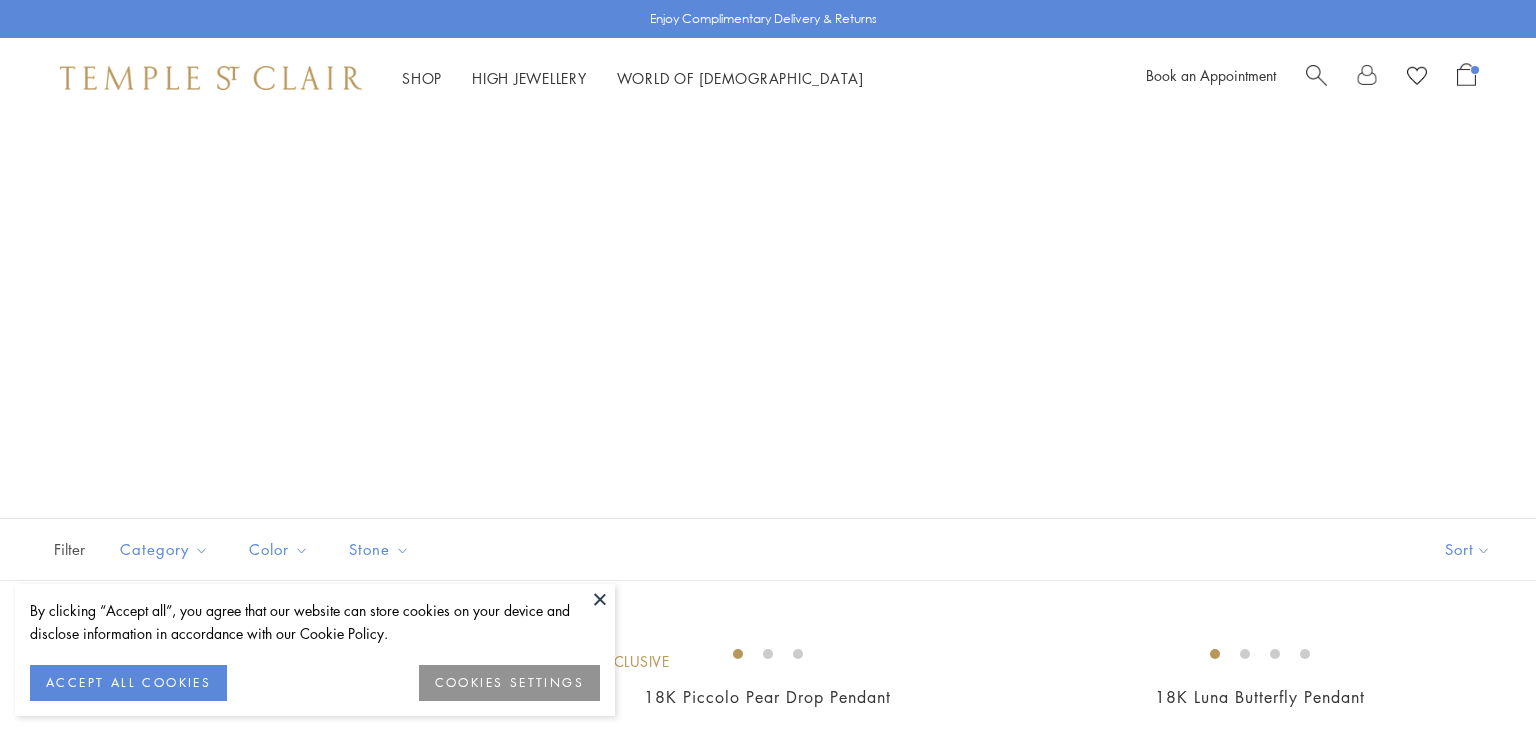 scroll, scrollTop: 0, scrollLeft: 0, axis: both 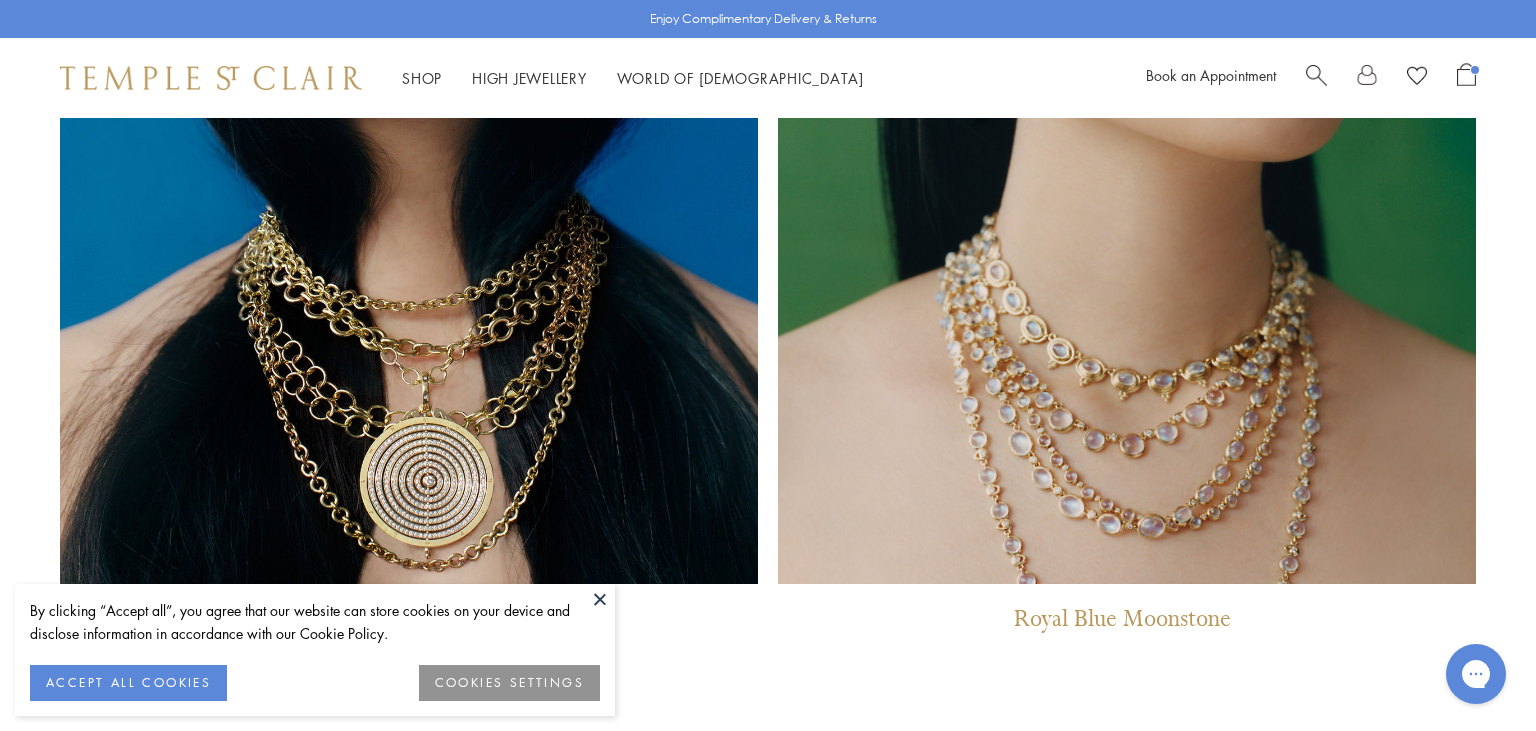 click at bounding box center (600, 599) 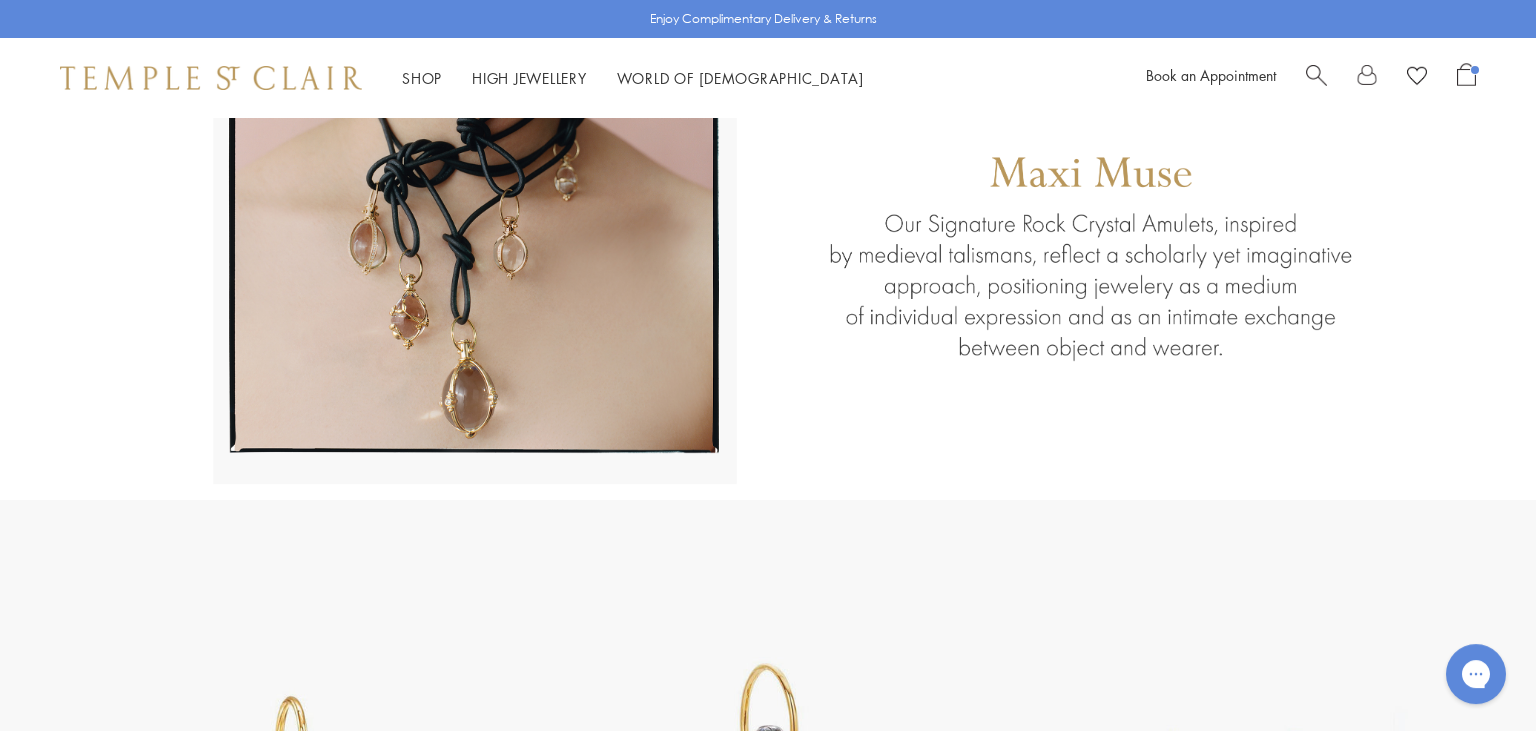 scroll, scrollTop: 2972, scrollLeft: 0, axis: vertical 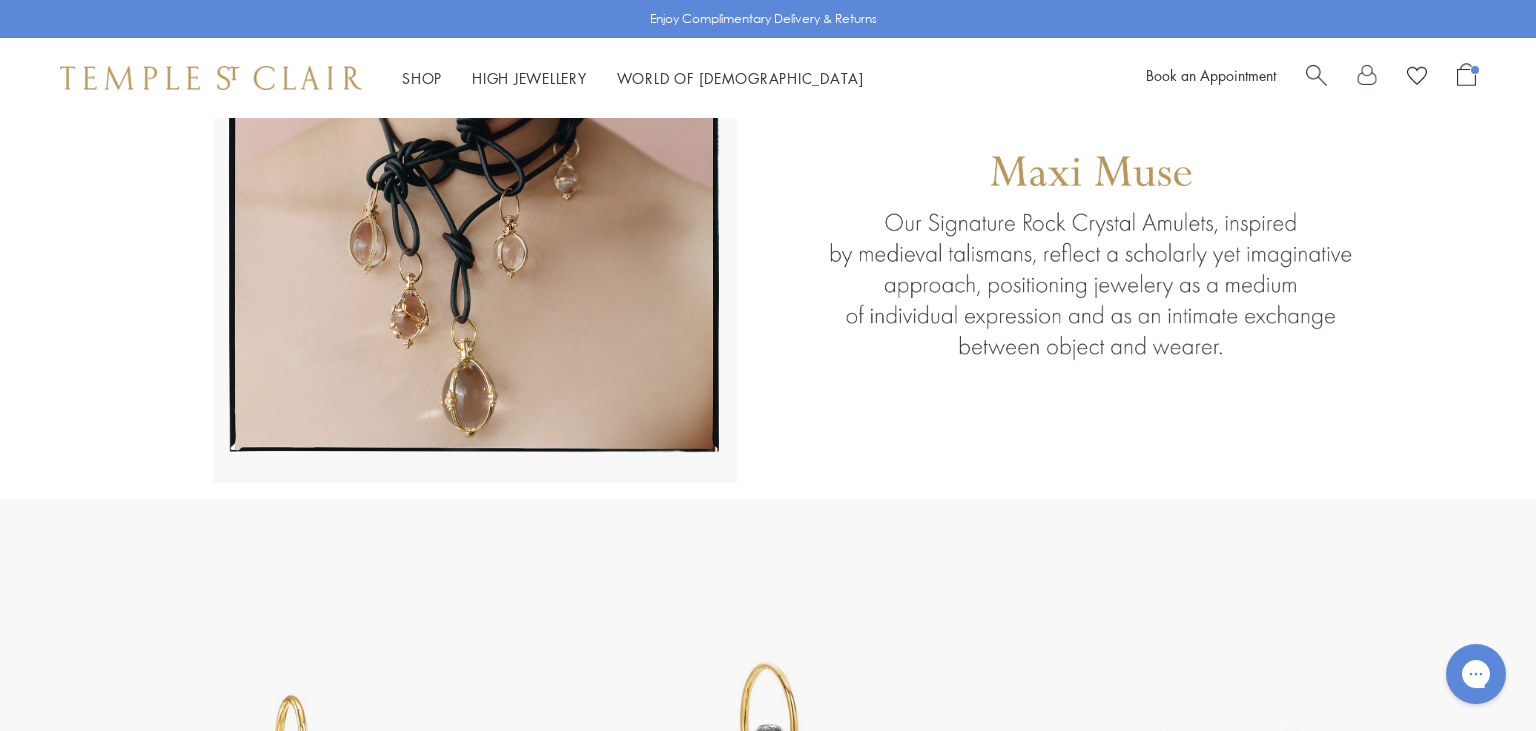 click at bounding box center [768, 149] 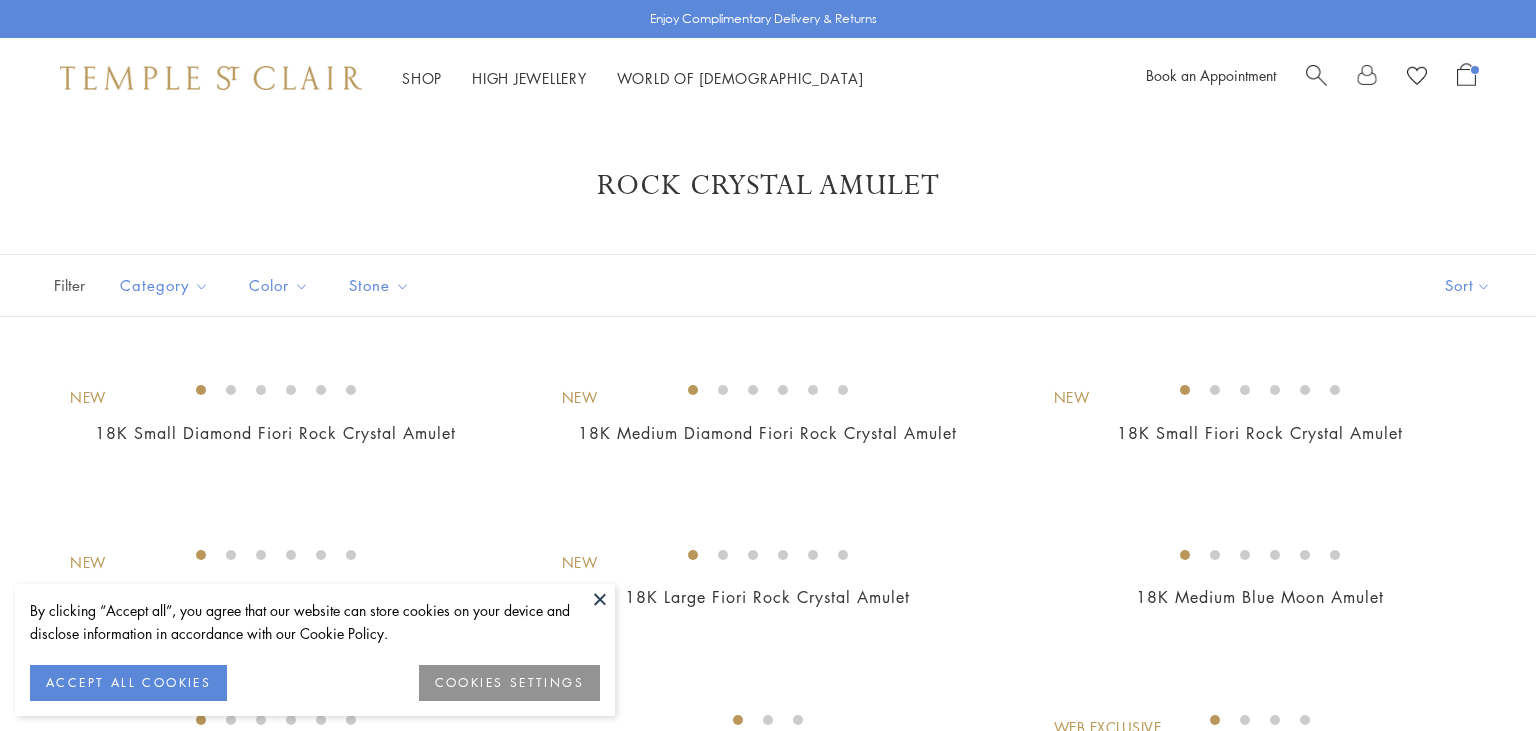 scroll, scrollTop: 0, scrollLeft: 0, axis: both 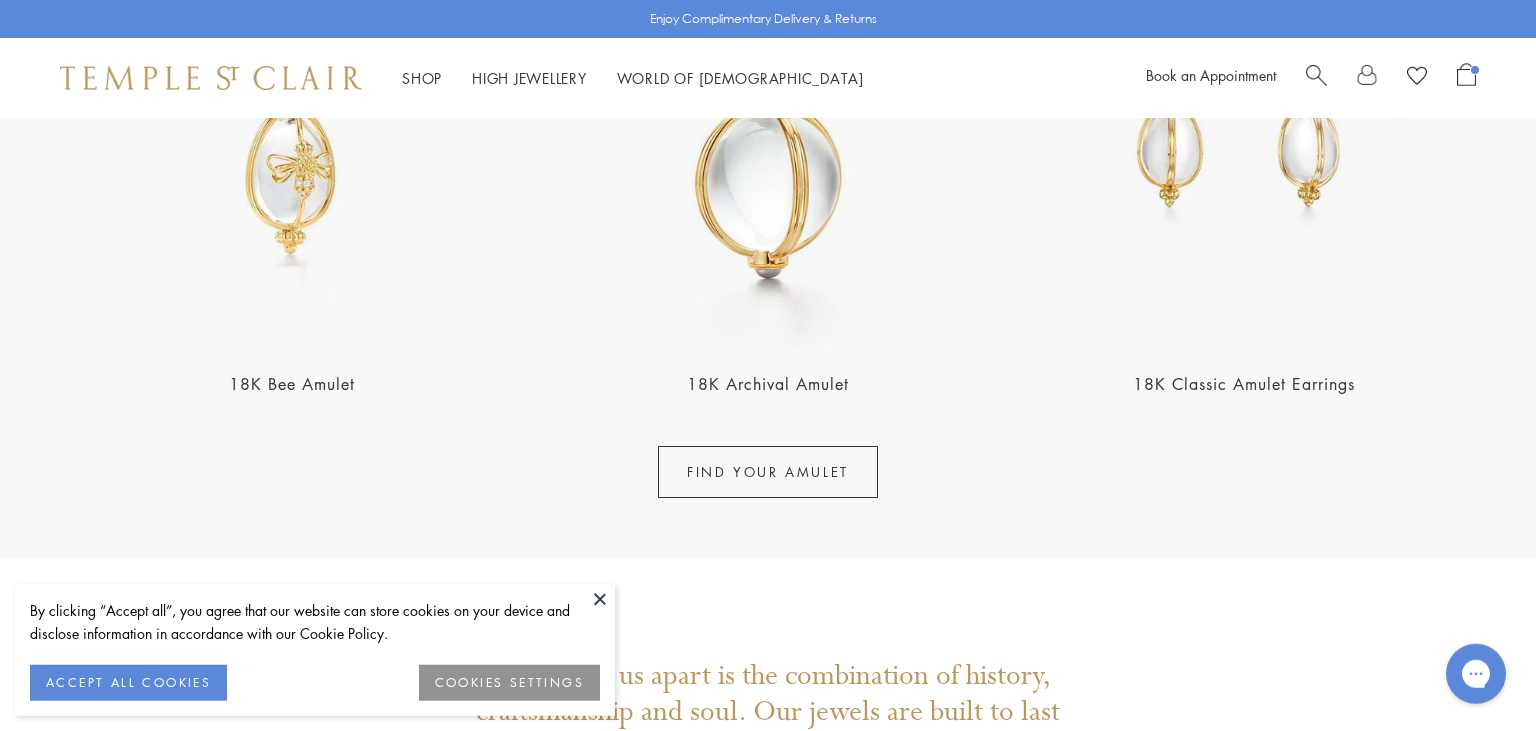 click on "FIND YOUR AMULET" at bounding box center [768, 472] 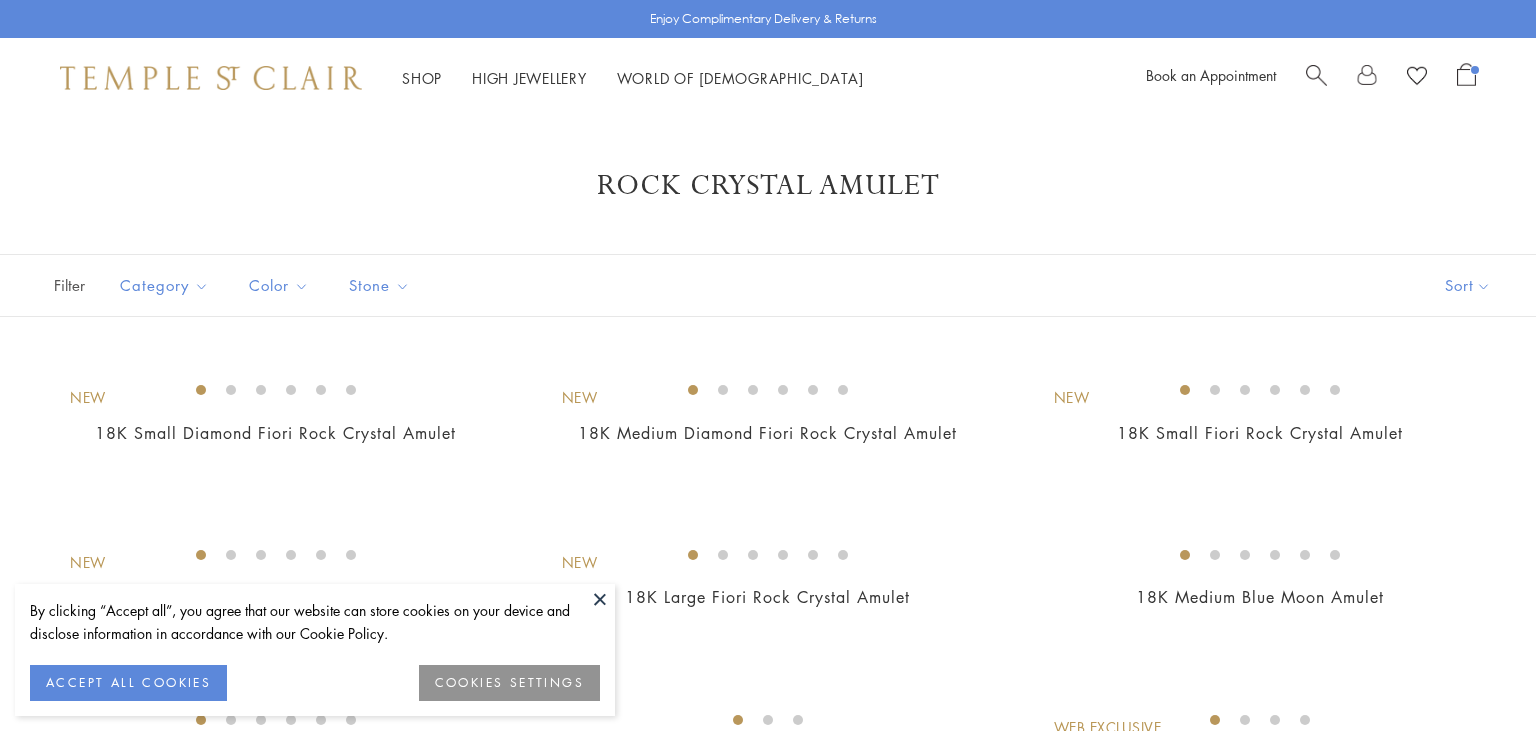 scroll, scrollTop: 0, scrollLeft: 0, axis: both 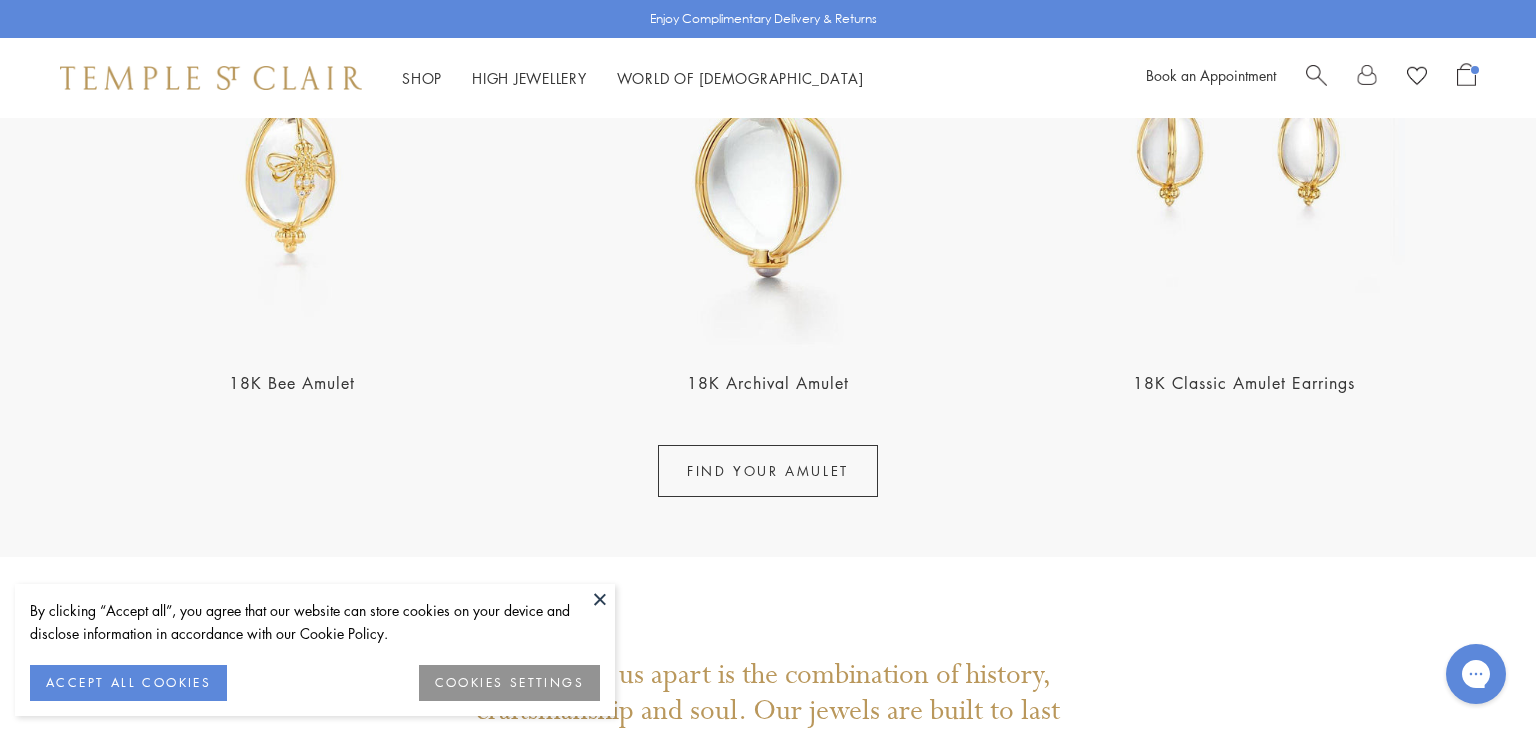 click at bounding box center (600, 599) 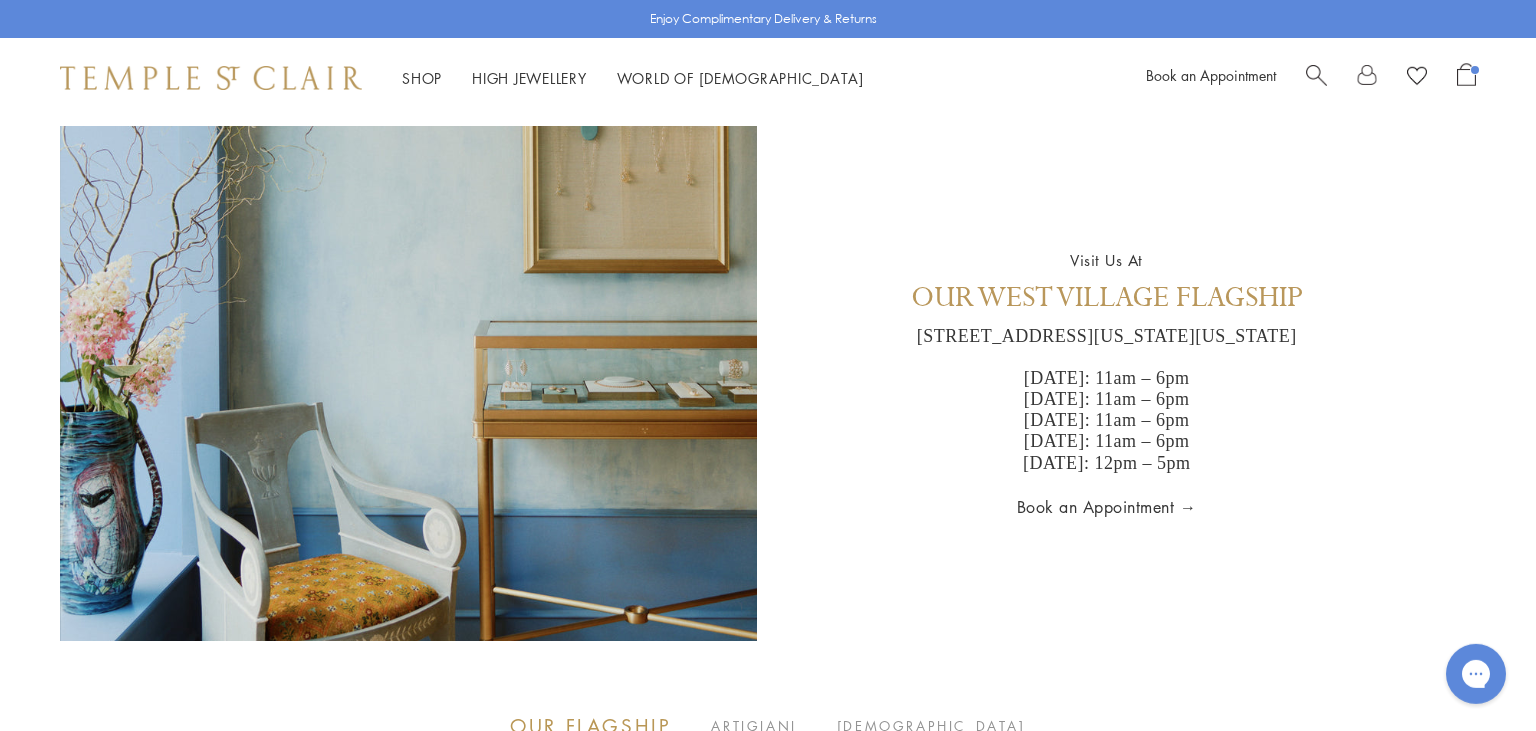 scroll, scrollTop: 4512, scrollLeft: 0, axis: vertical 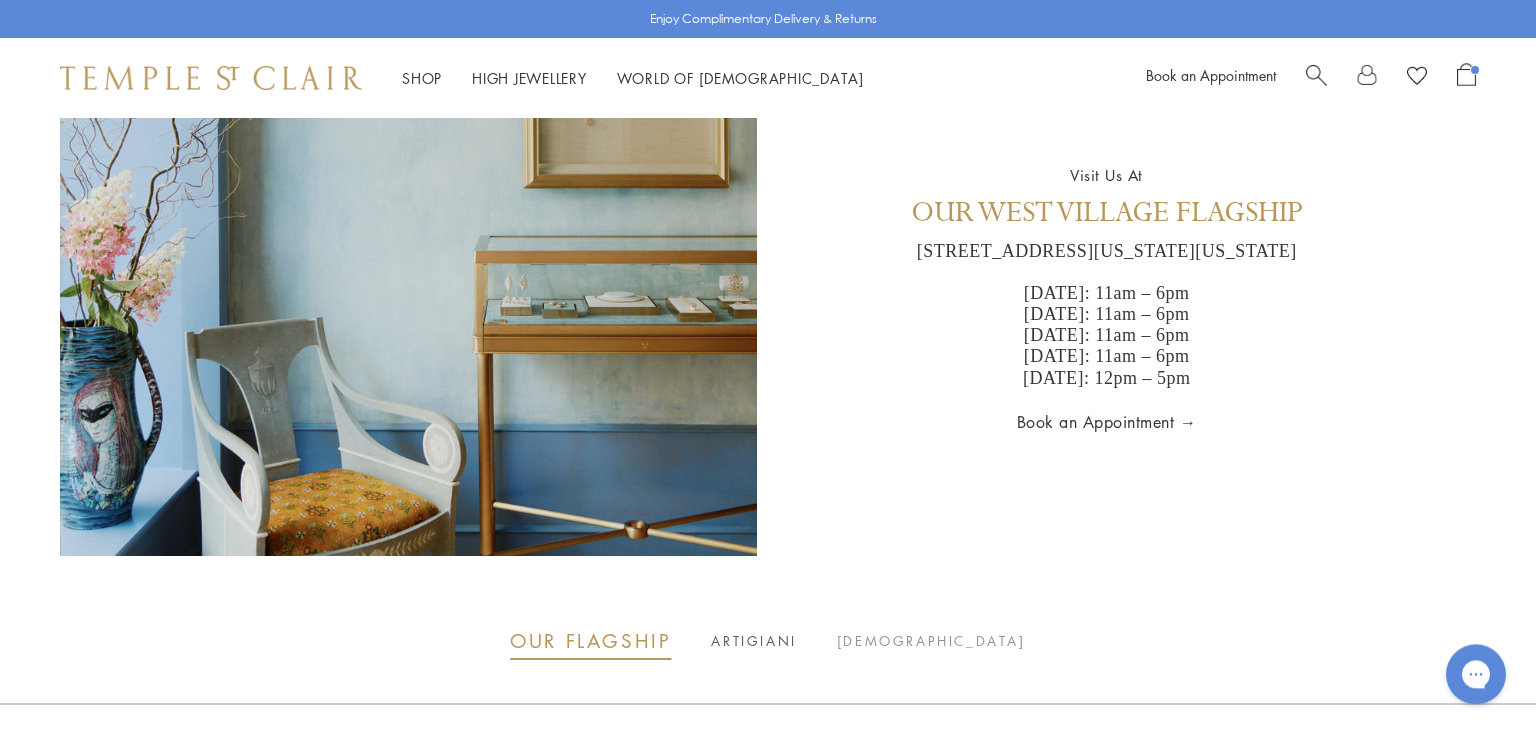 click on "ARTIGIANI" at bounding box center (753, 641) 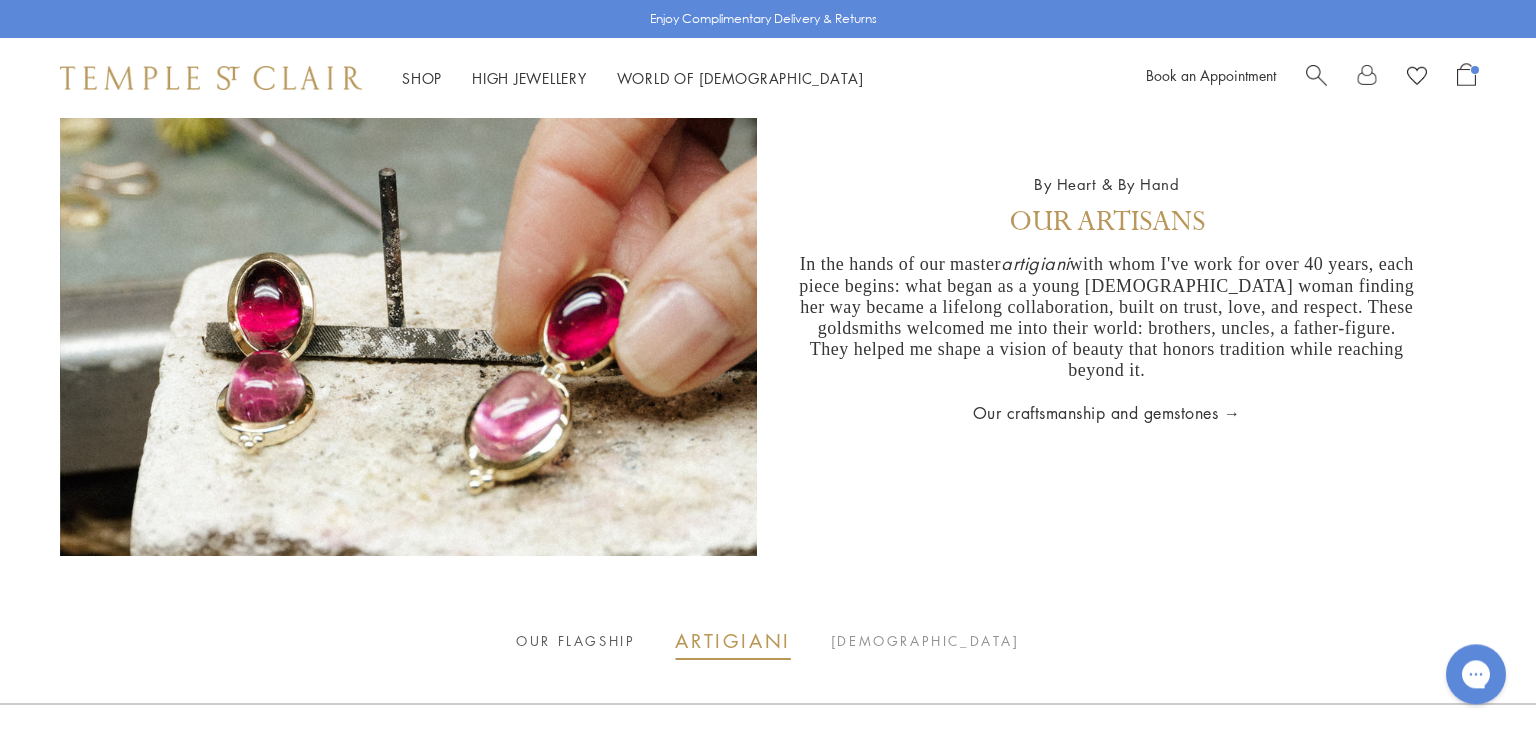 click on "OUR FLAGSHIP" at bounding box center (575, 641) 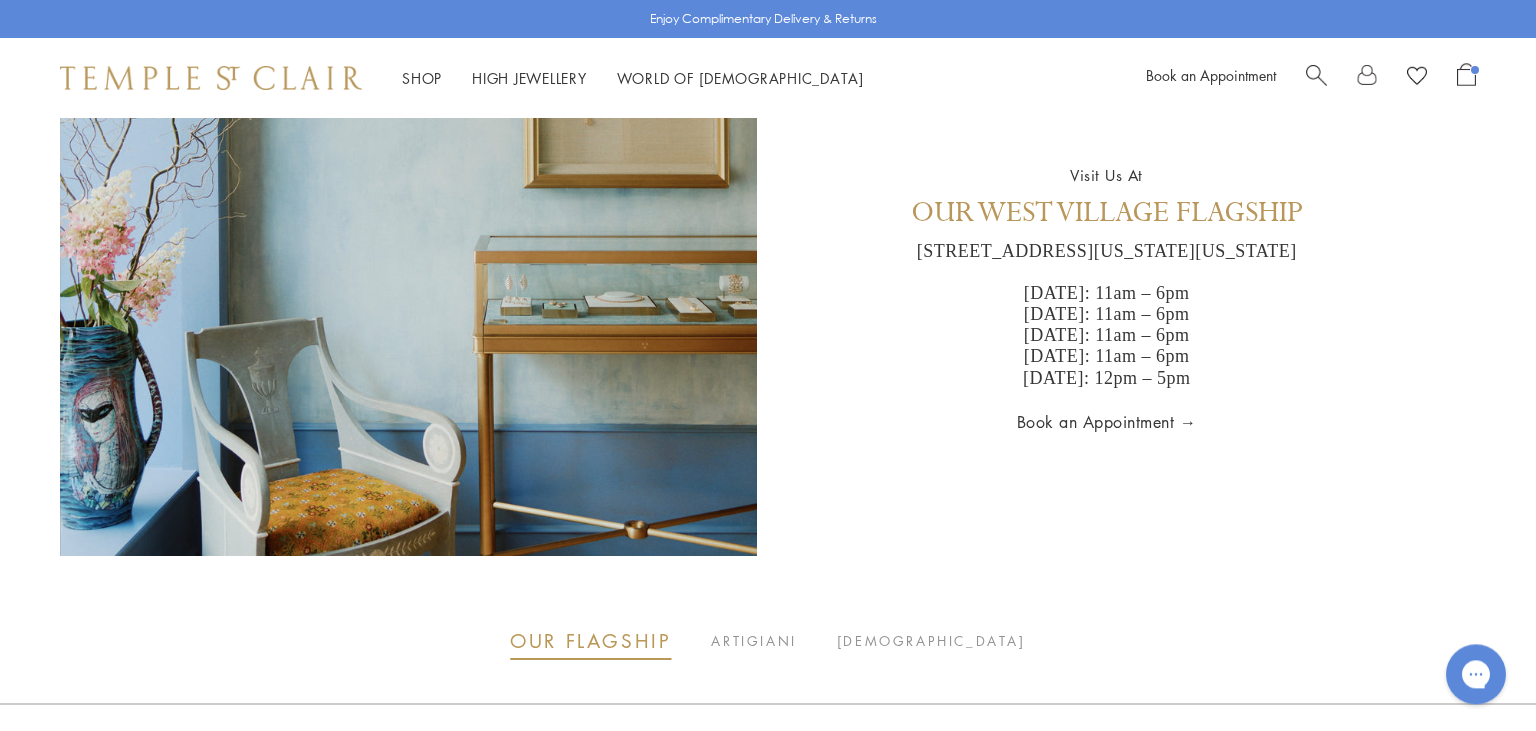 click on "Book an Appointment →" at bounding box center [1107, 422] 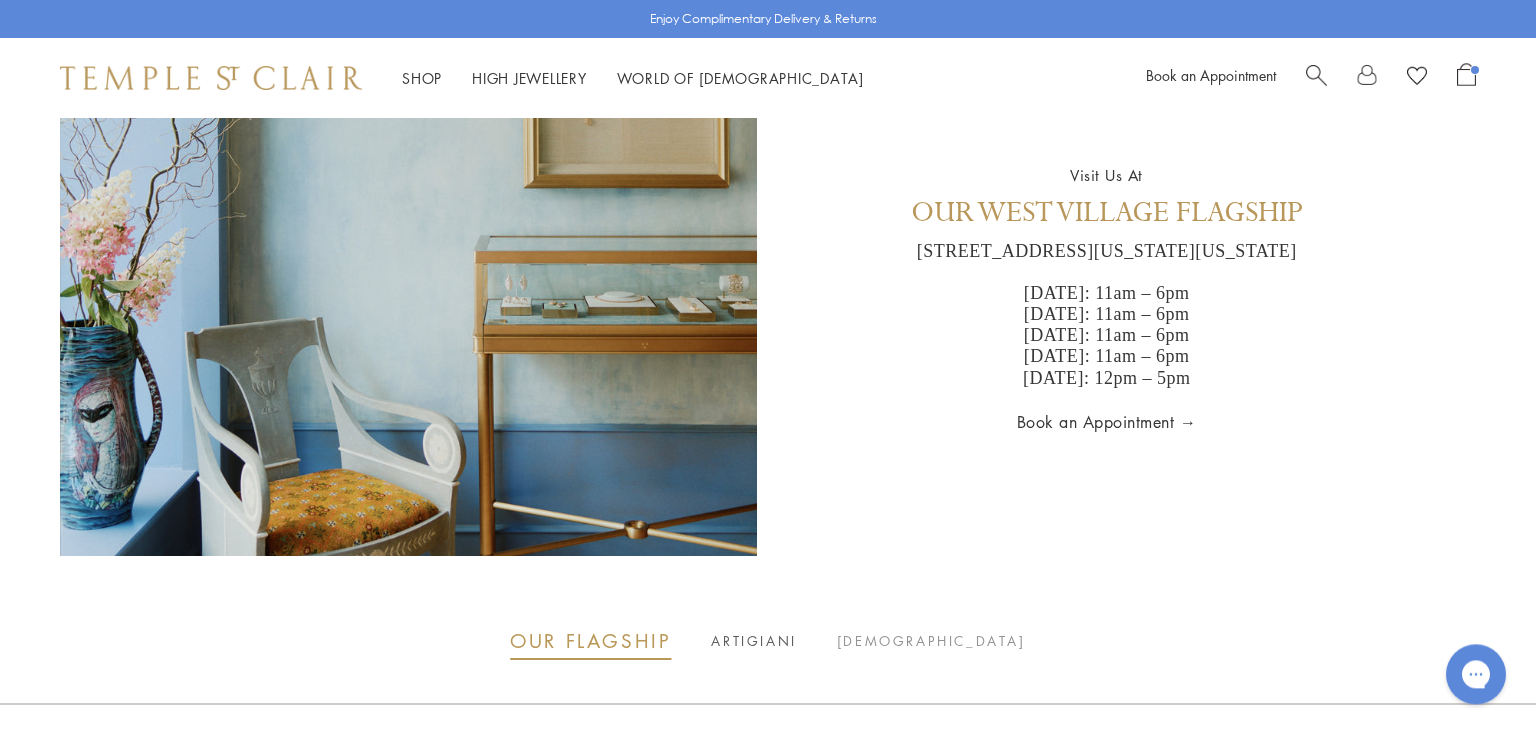 click on "ARTIGIANI" at bounding box center [753, 641] 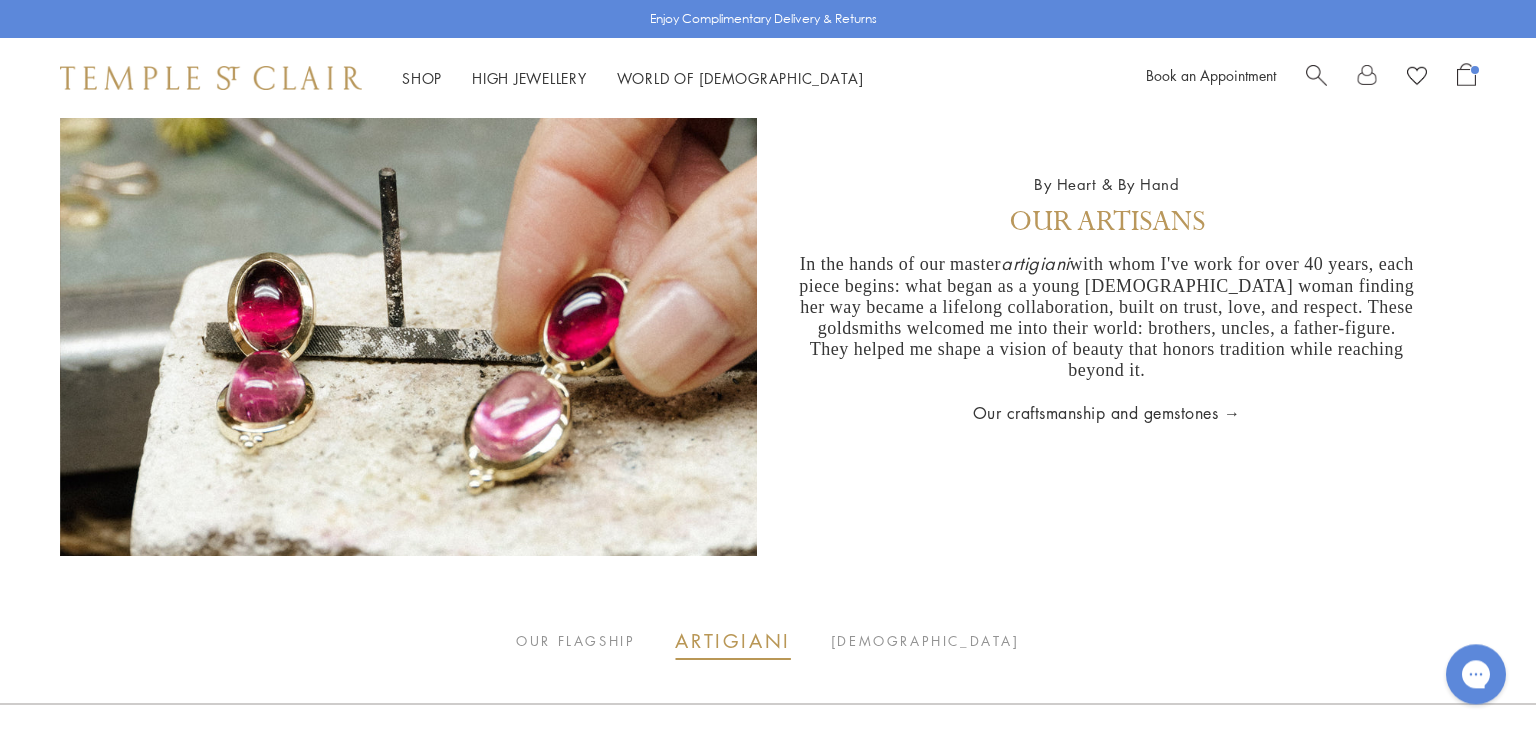 click on "Our craftsmanship and gemstones →" at bounding box center [1107, 413] 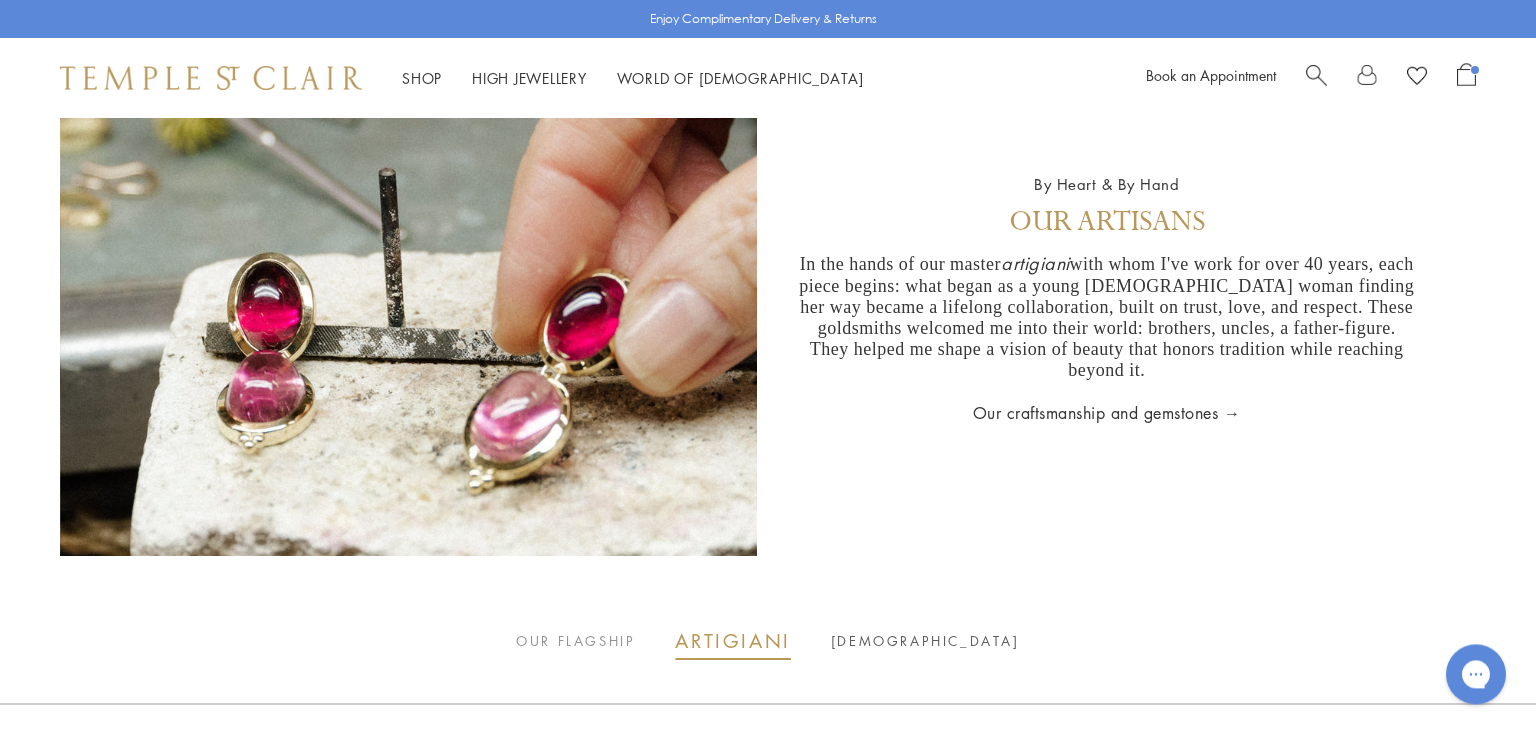 click on "[DEMOGRAPHIC_DATA]" at bounding box center (925, 641) 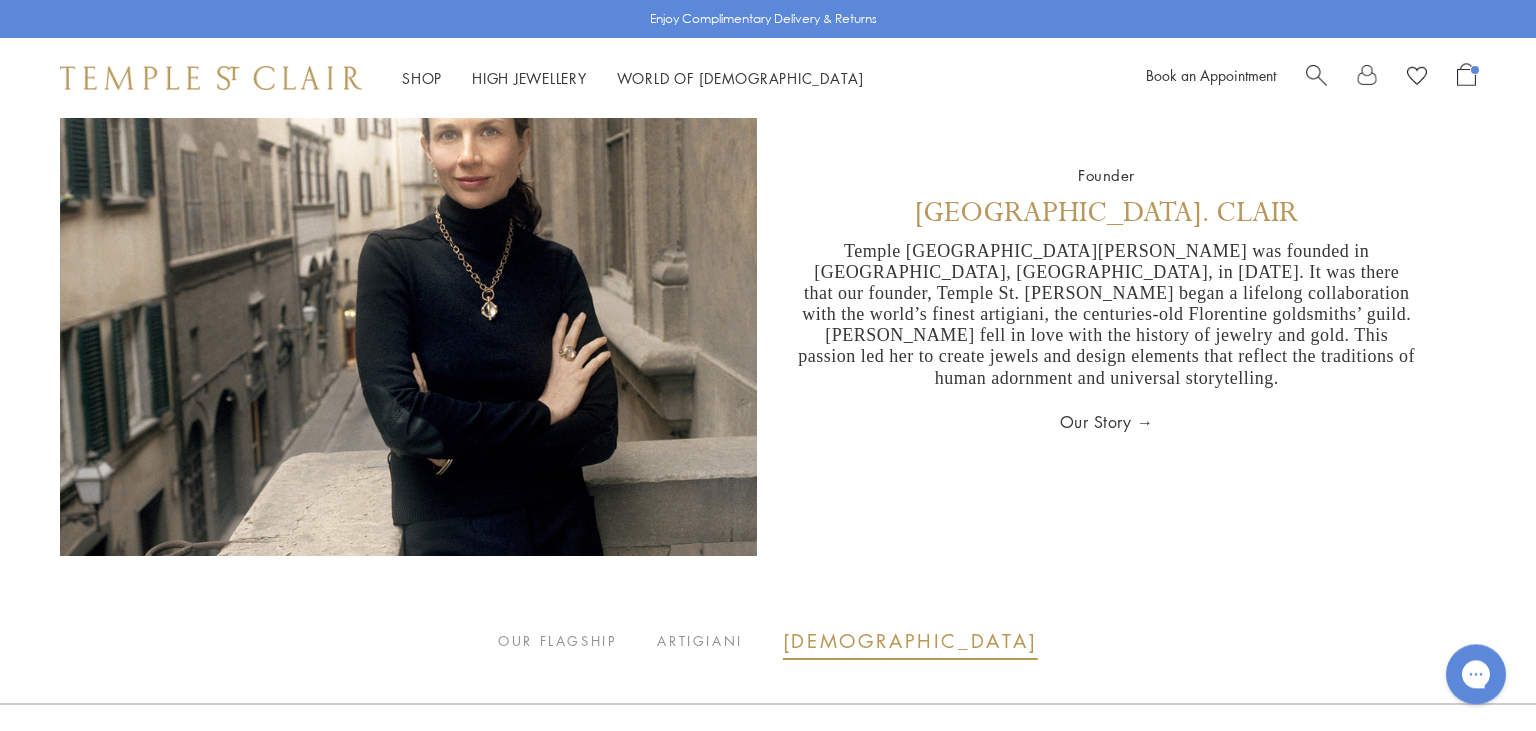 click on "Our Story →" at bounding box center (1107, 422) 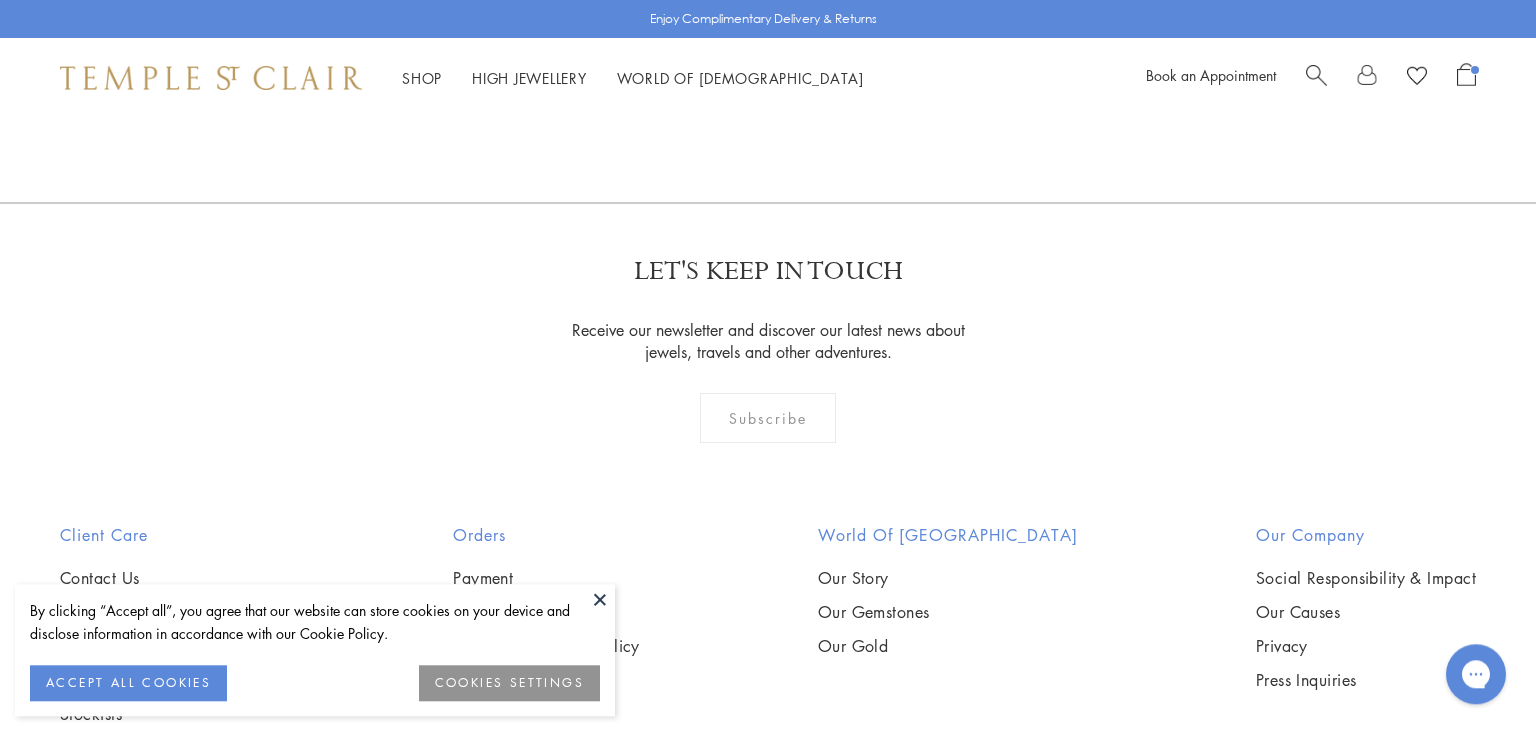 scroll, scrollTop: 1805, scrollLeft: 0, axis: vertical 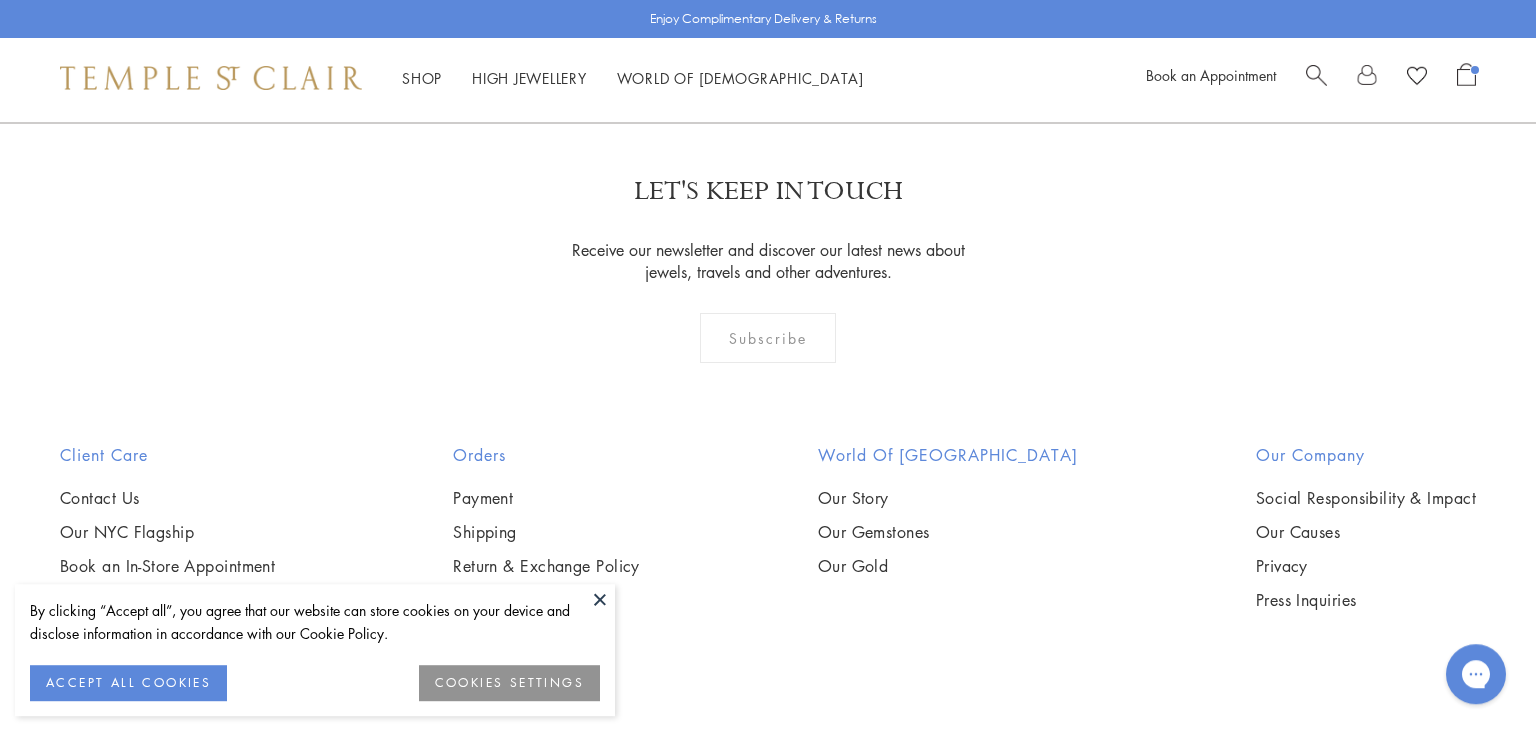 click at bounding box center (600, 599) 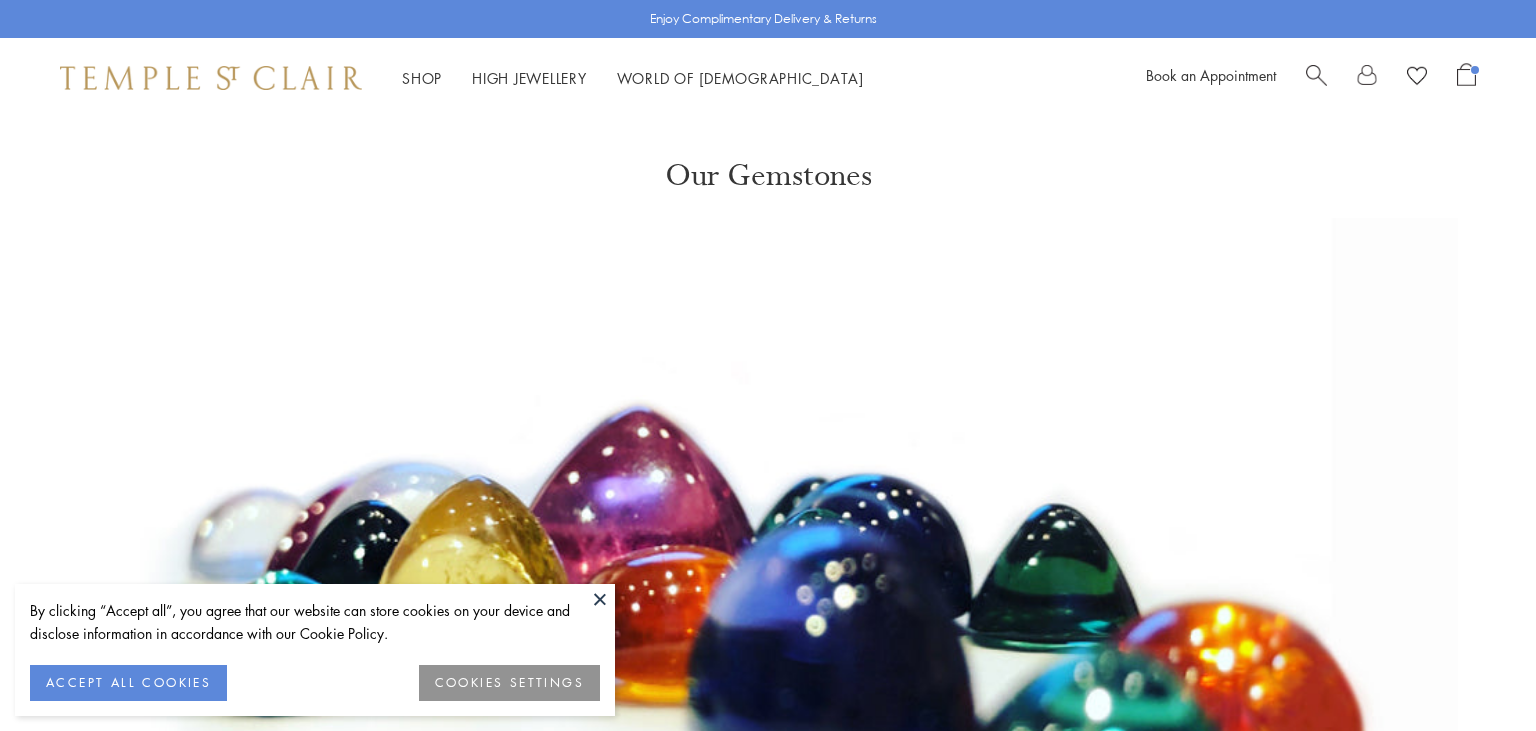 scroll, scrollTop: 0, scrollLeft: 0, axis: both 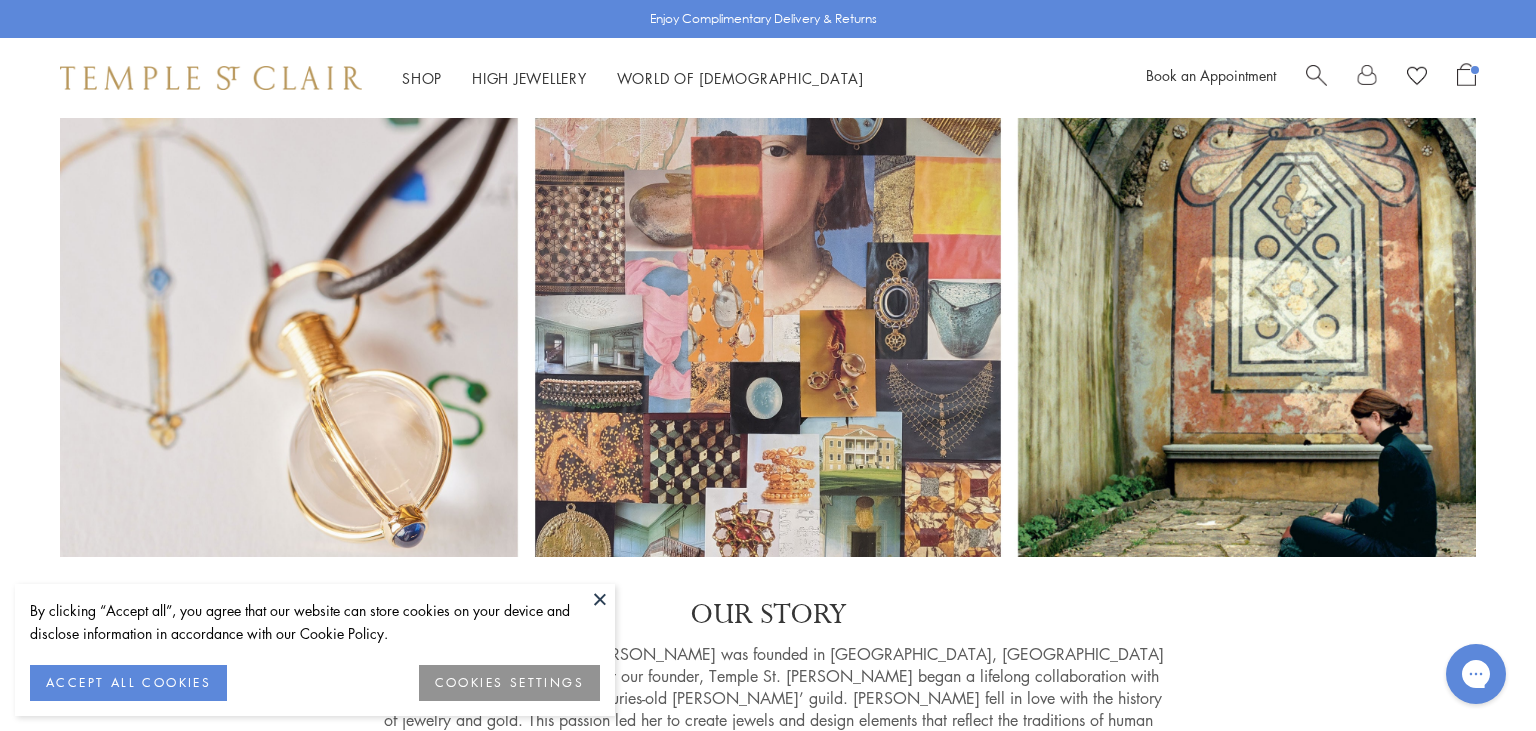 click at bounding box center (600, 599) 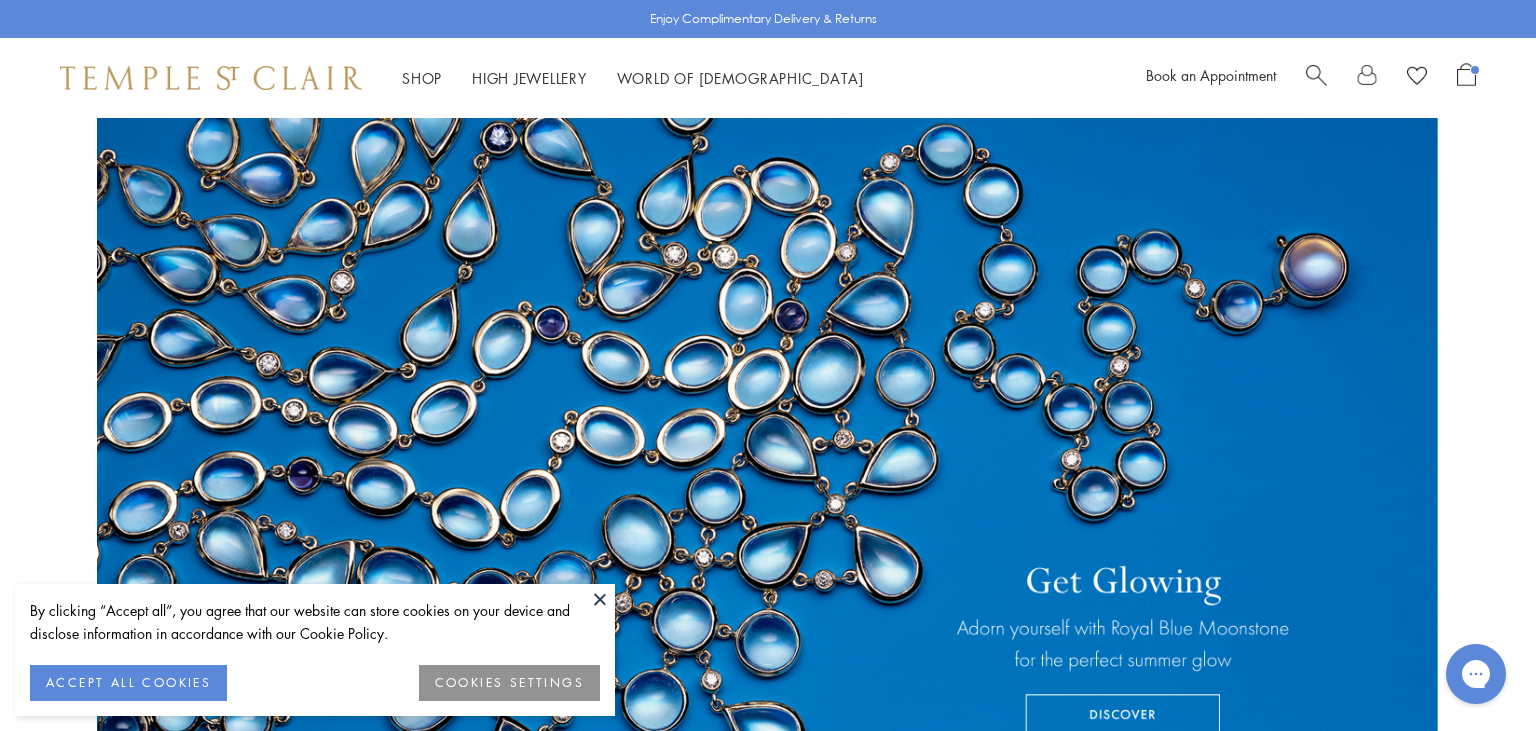 scroll, scrollTop: 0, scrollLeft: 0, axis: both 